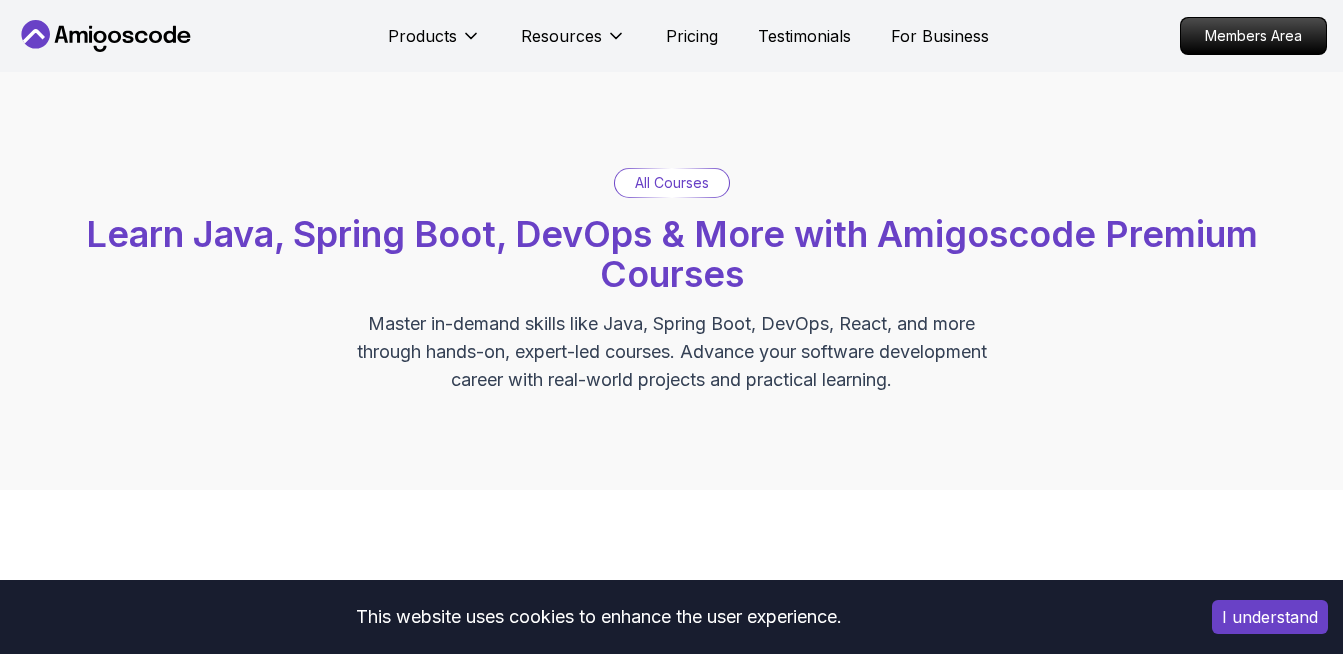 scroll, scrollTop: 0, scrollLeft: 0, axis: both 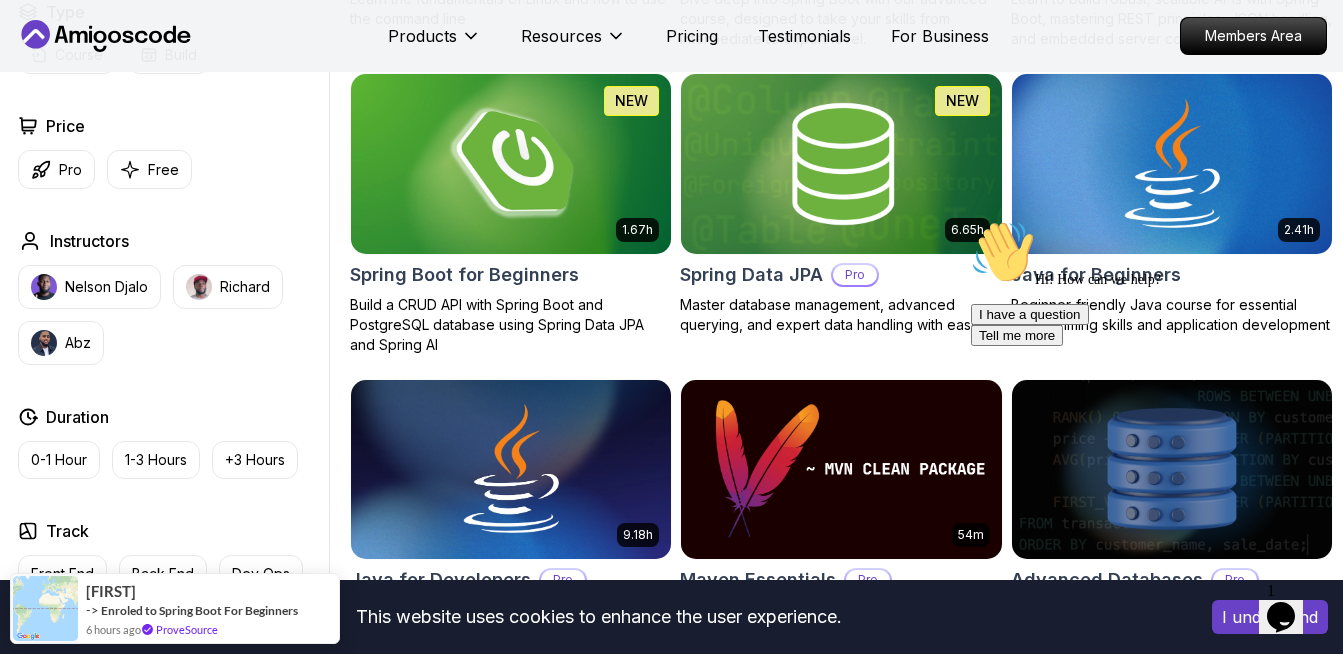 click at bounding box center [511, 164] 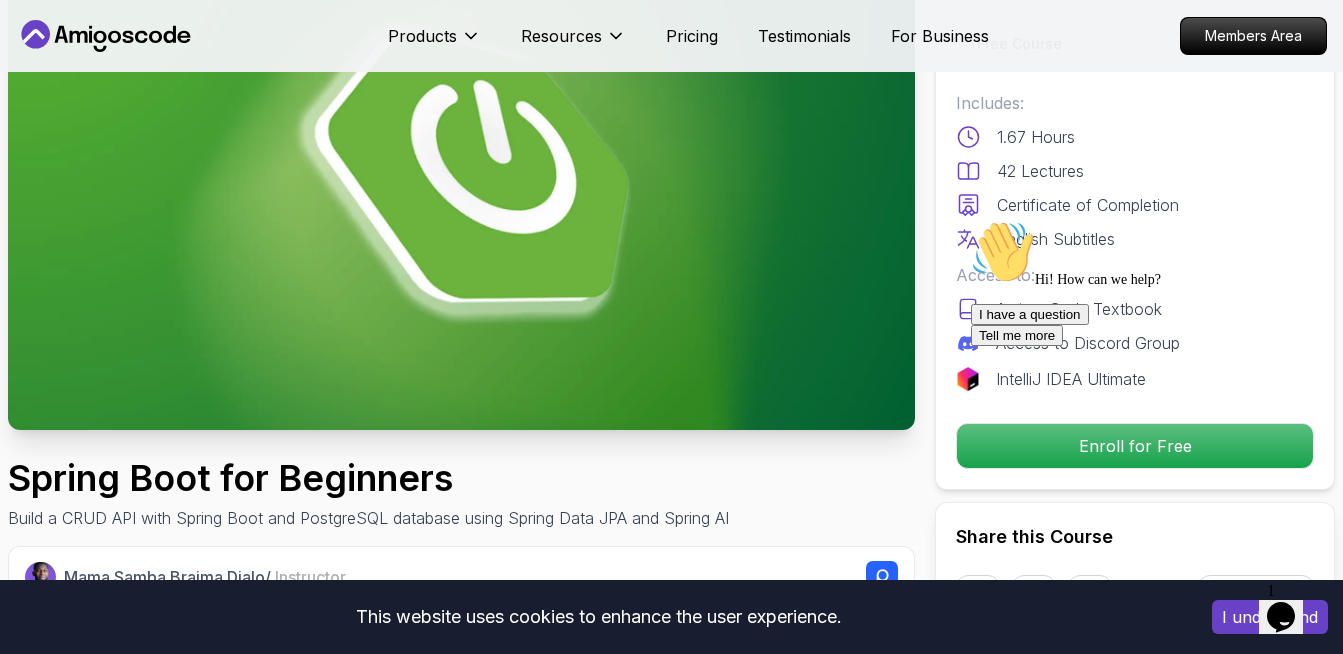 scroll, scrollTop: 500, scrollLeft: 0, axis: vertical 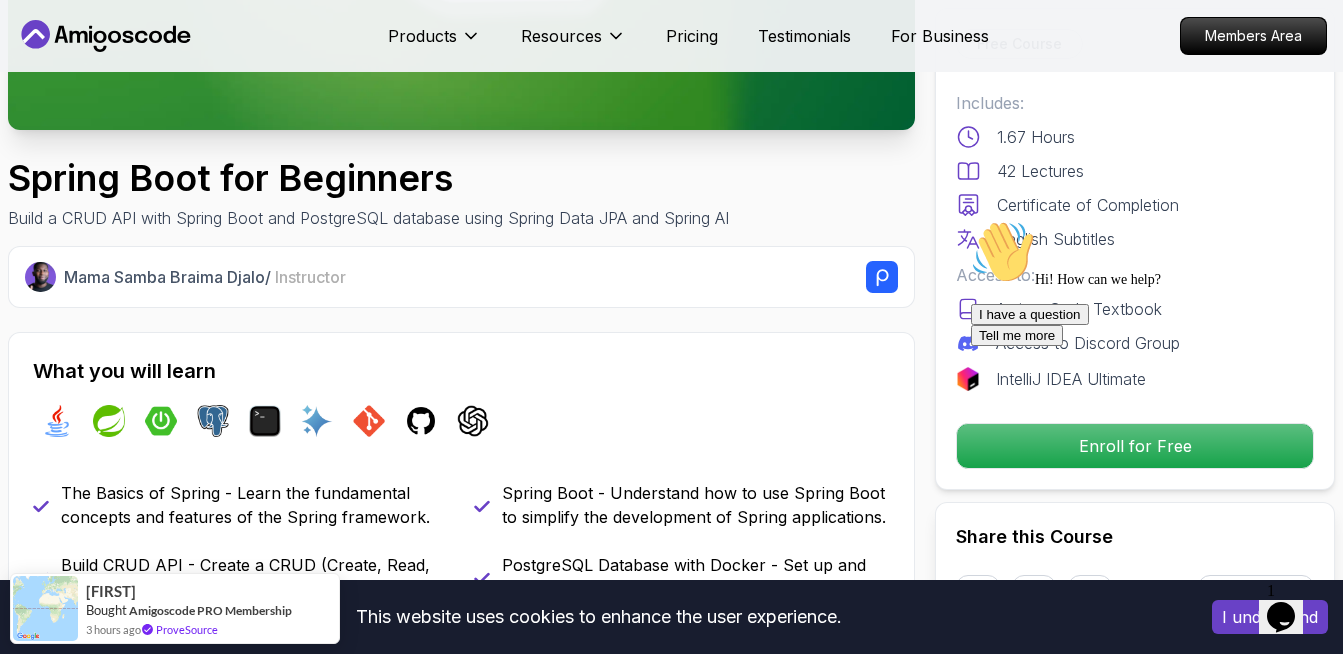 click at bounding box center (971, 220) 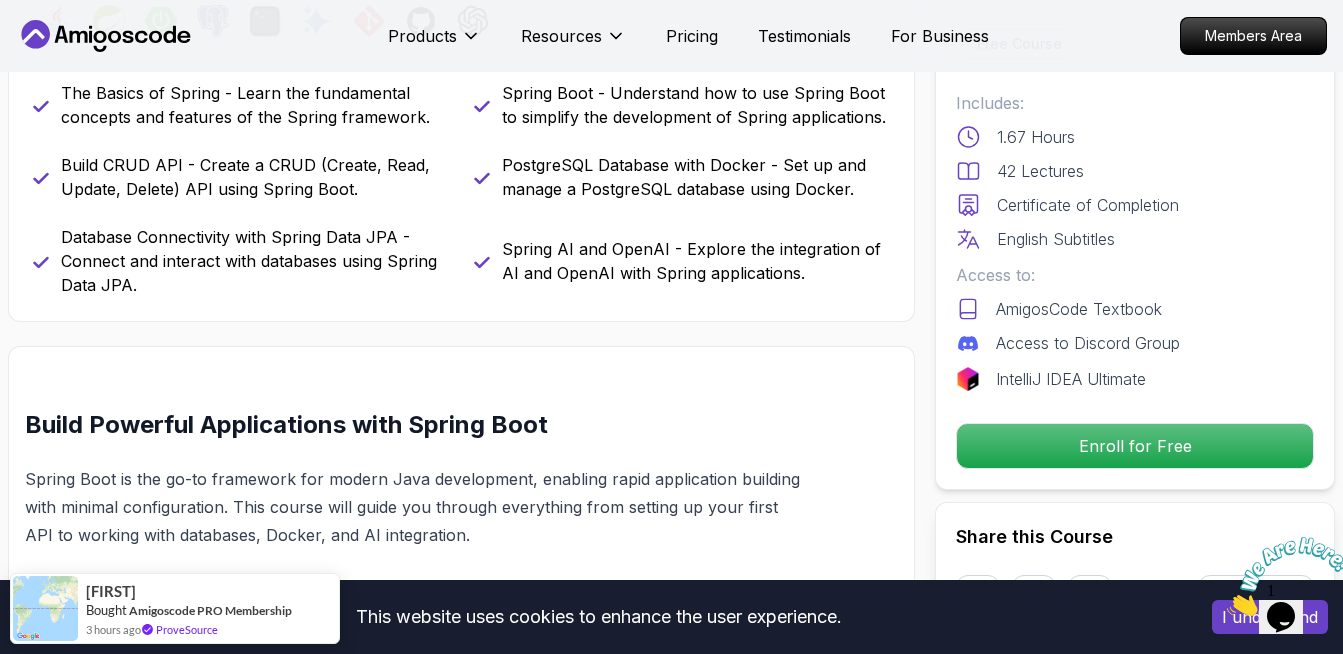 scroll, scrollTop: 700, scrollLeft: 0, axis: vertical 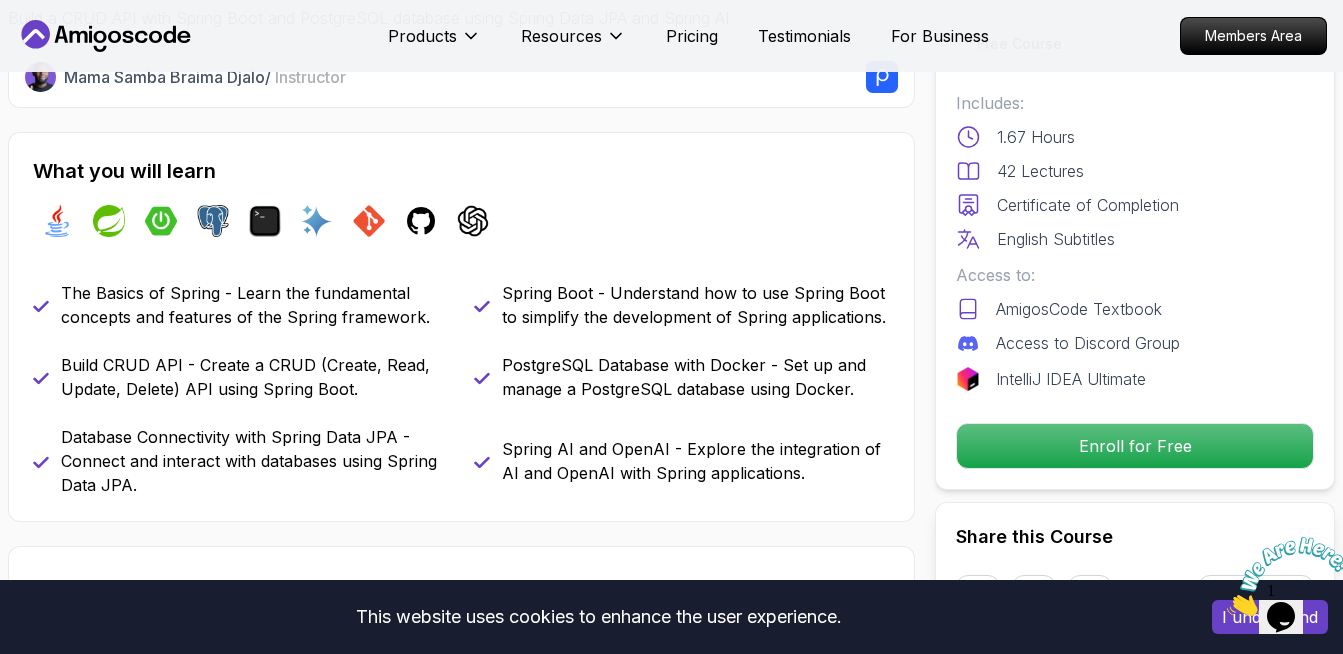 click on "This website uses cookies to enhance the user experience. I understand Products Resources Pricing Testimonials For Business Members Area Products Resources Pricing Testimonials For Business Members Area Spring Boot for Beginners Build a CRUD API with Spring Boot and PostgreSQL database using Spring Data JPA and Spring AI Mama Samba Braima Djalo  /   Instructor Free Course Includes: 1.67 Hours 42 Lectures Certificate of Completion English Subtitles Access to: AmigosCode Textbook Access to Discord Group IntelliJ IDEA Ultimate Enroll for Free Share this Course or Copy link Got a Team of 5 or More? With one subscription, give your entire team access to all courses and features. Check our Business Plan Mama Samba Braima Djalo  /   Instructor What you will learn java spring spring-boot postgres terminal ai git github chatgpt The Basics of Spring - Learn the fundamental concepts and features of the Spring framework. Spring Boot - Understand how to use Spring Boot to simplify the development of Spring applications." at bounding box center (671, 4378) 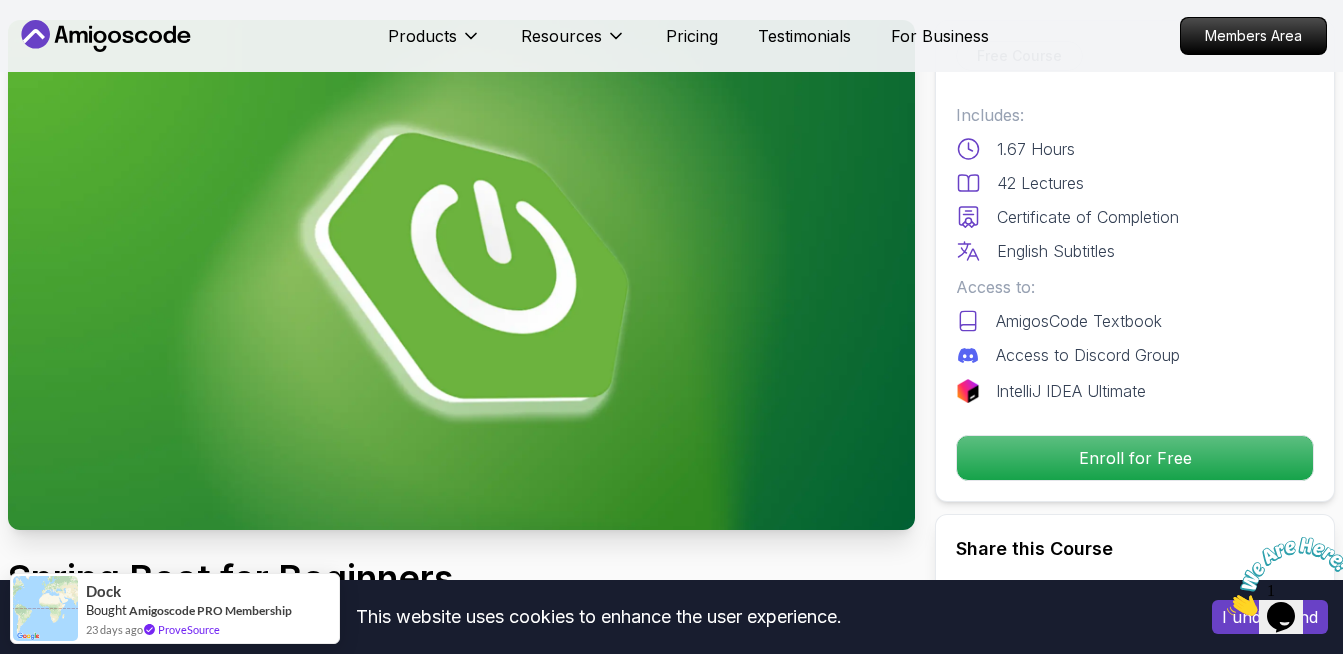 scroll, scrollTop: 0, scrollLeft: 0, axis: both 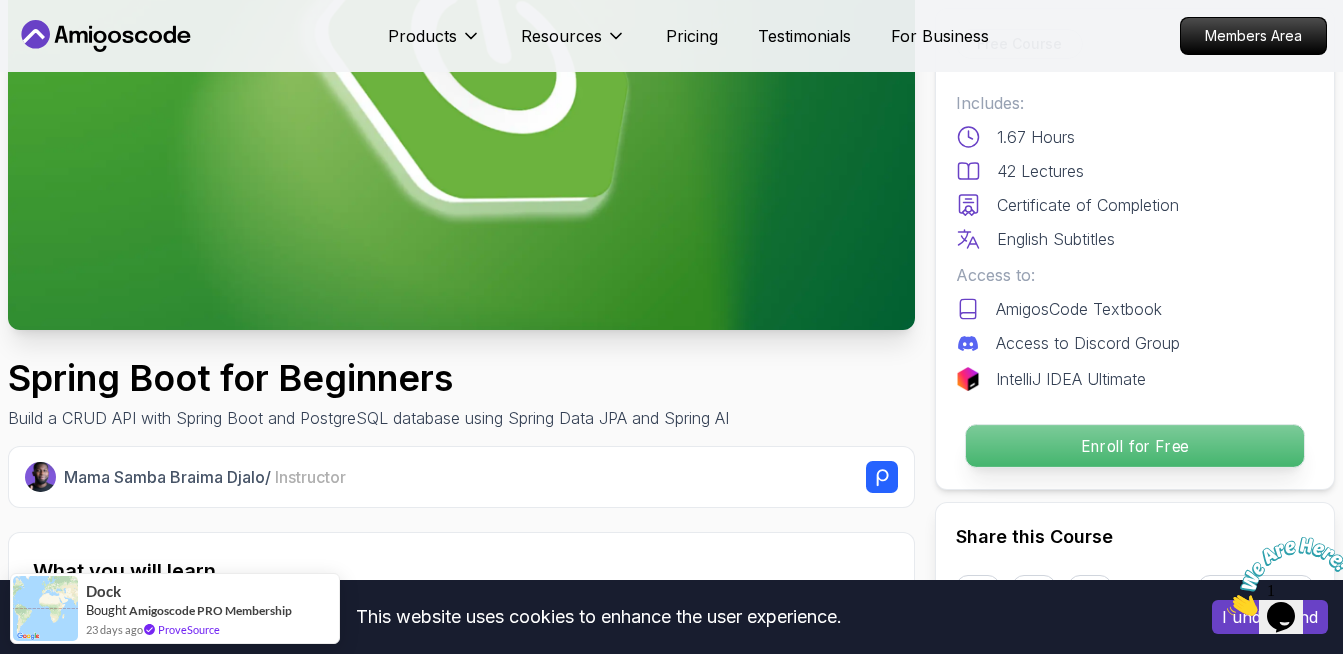 click on "Enroll for Free" at bounding box center [1135, 446] 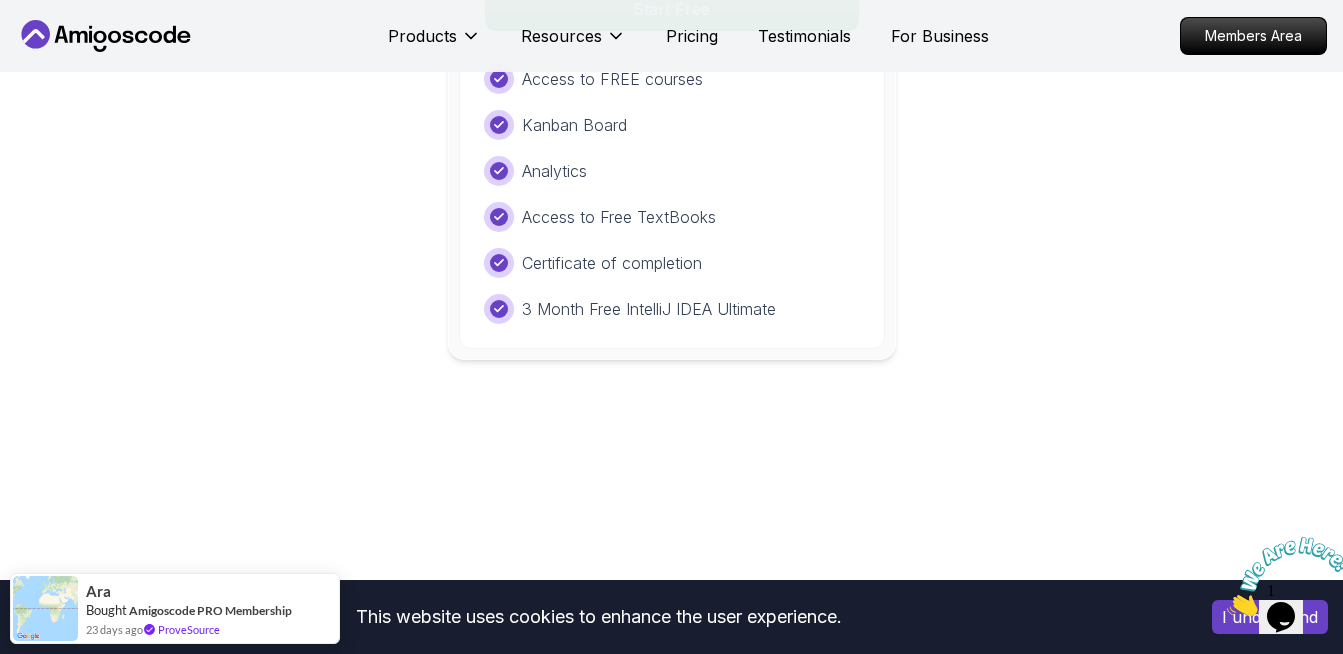 scroll, scrollTop: 4166, scrollLeft: 0, axis: vertical 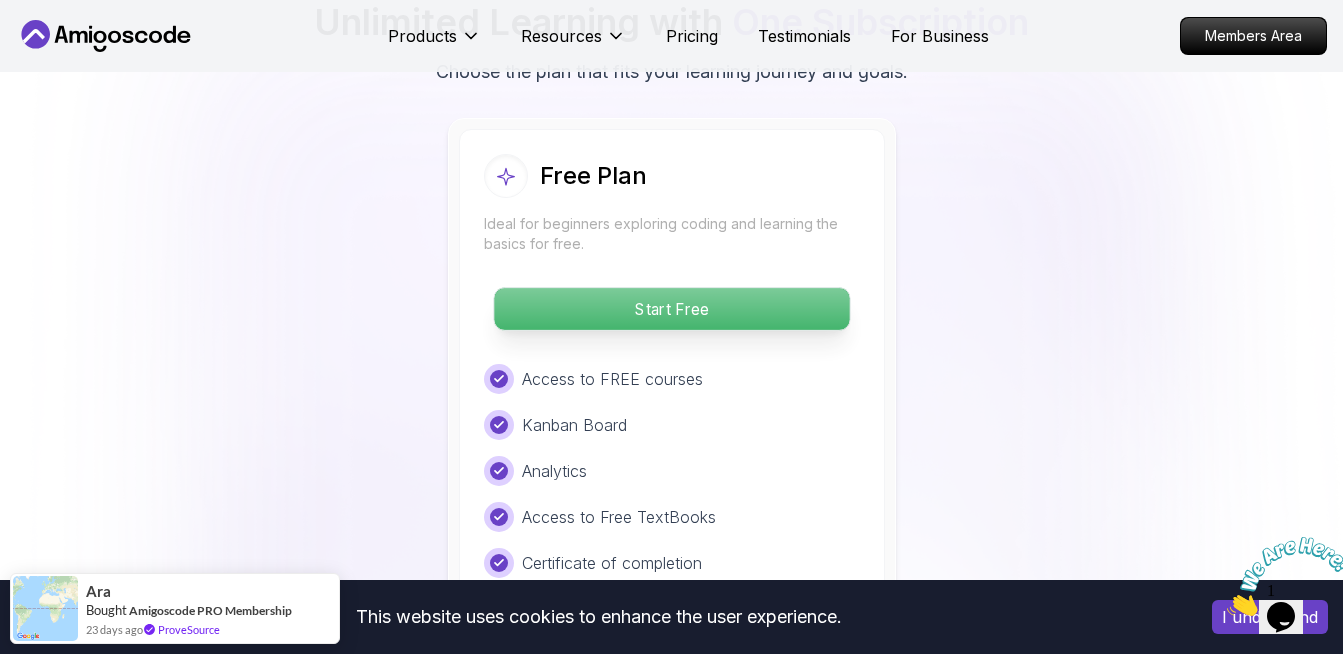 click on "Start Free" at bounding box center (671, 309) 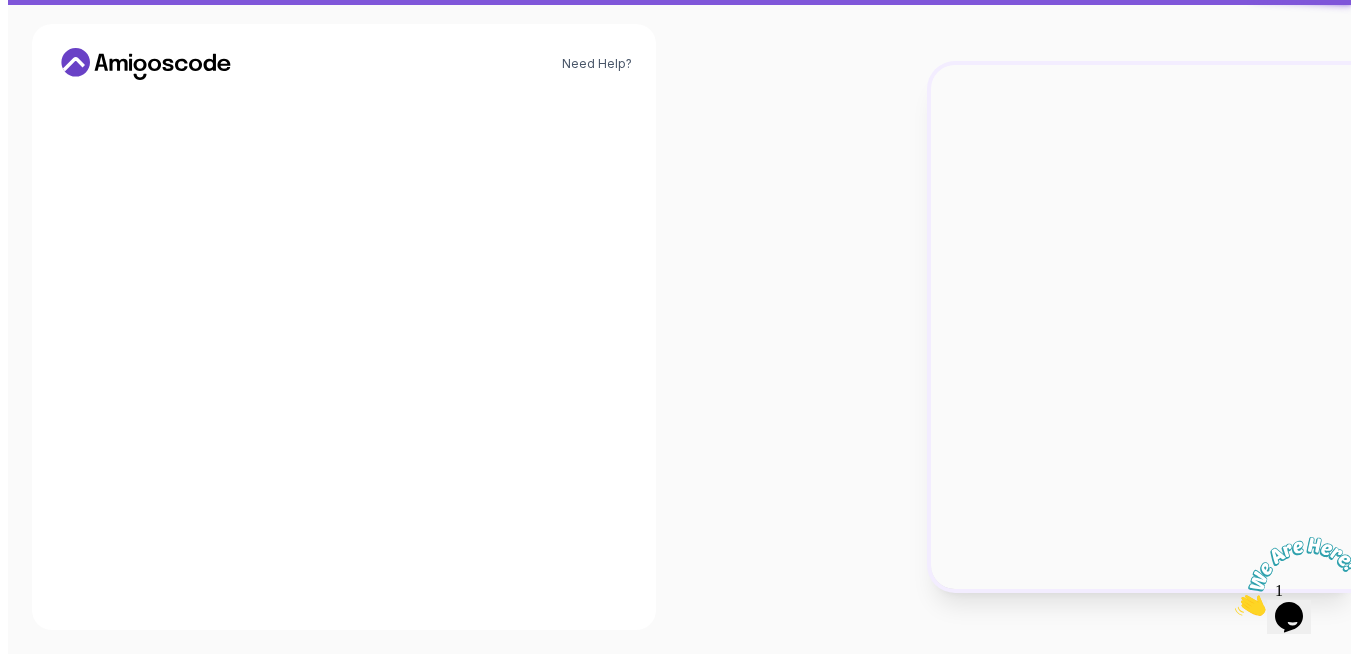 scroll, scrollTop: 0, scrollLeft: 0, axis: both 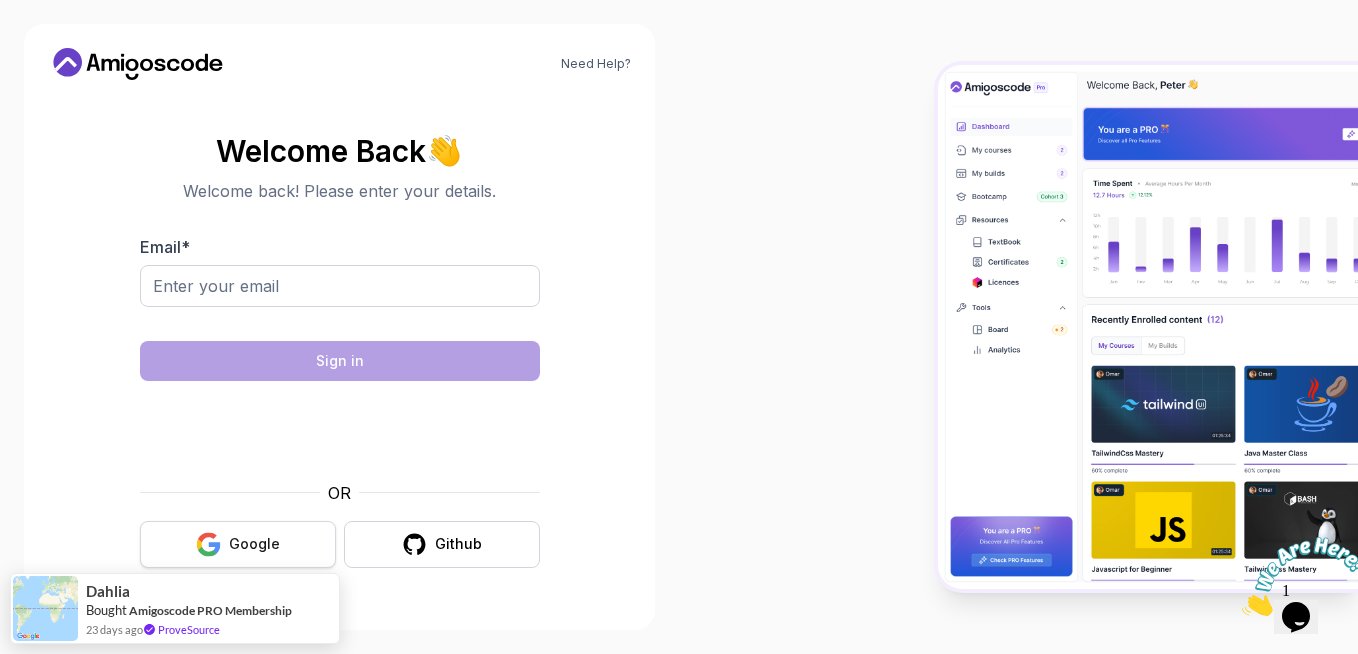 click on "Google" at bounding box center [238, 544] 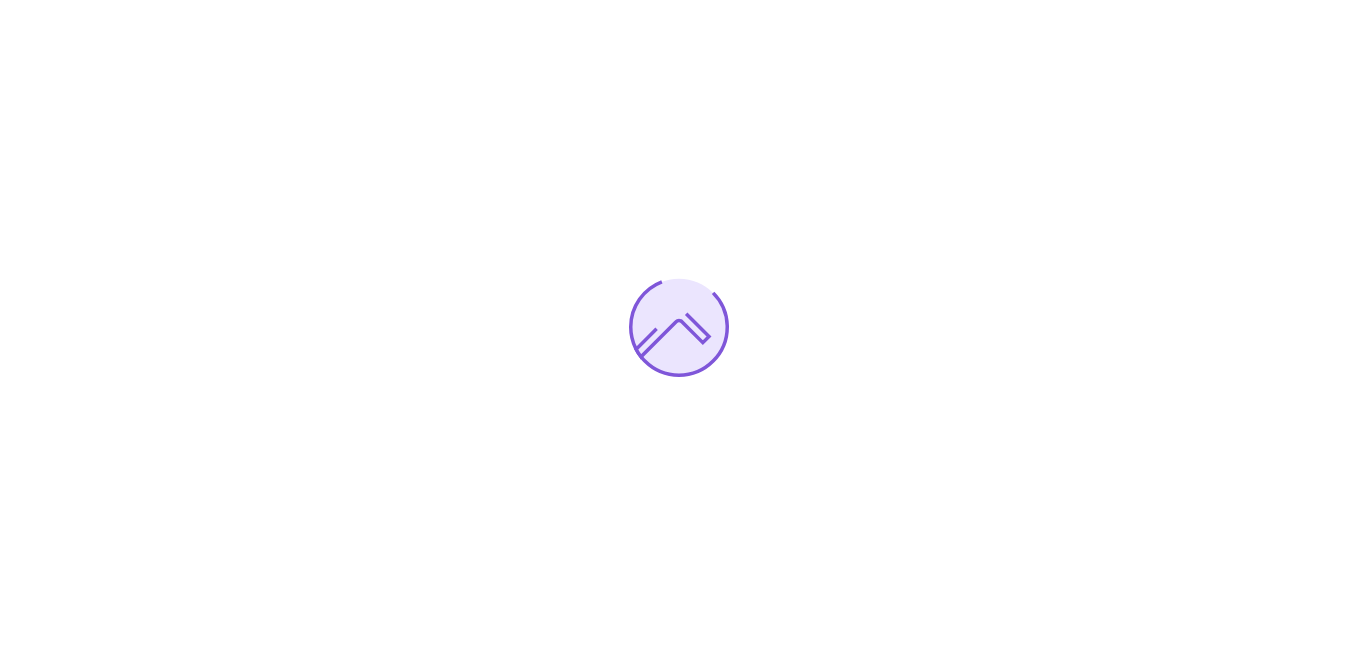scroll, scrollTop: 0, scrollLeft: 0, axis: both 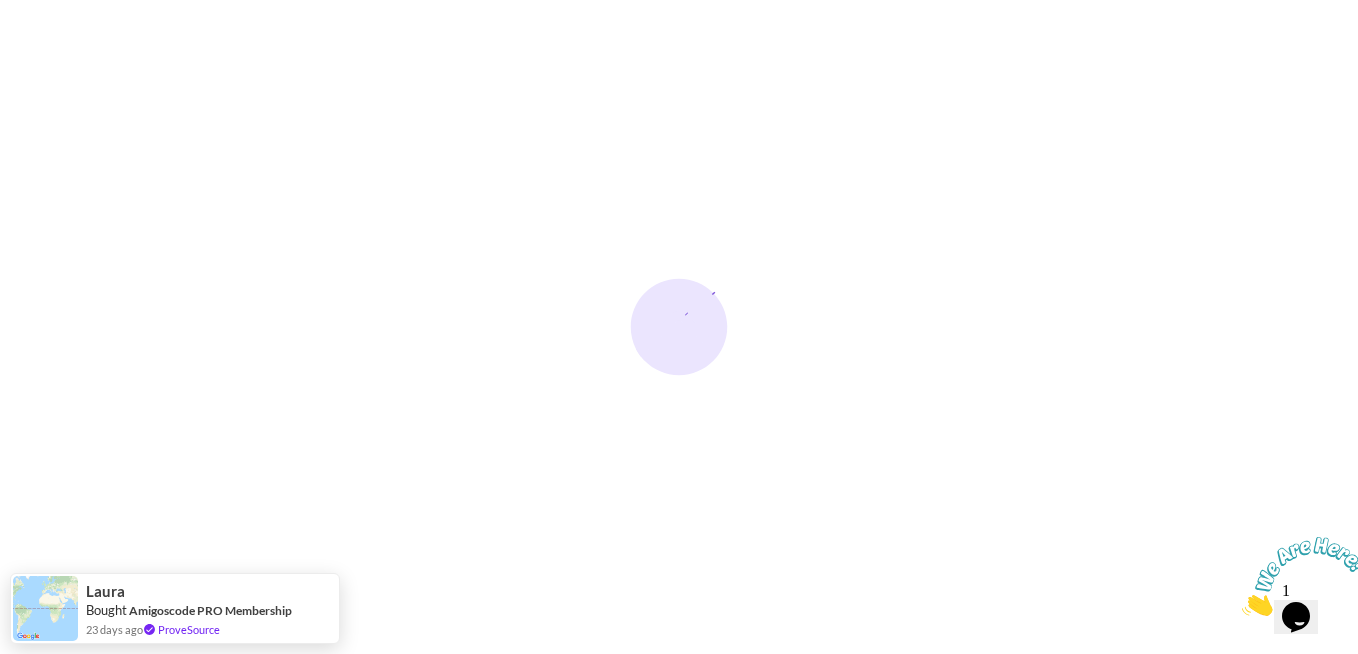 click at bounding box center (1304, 576) 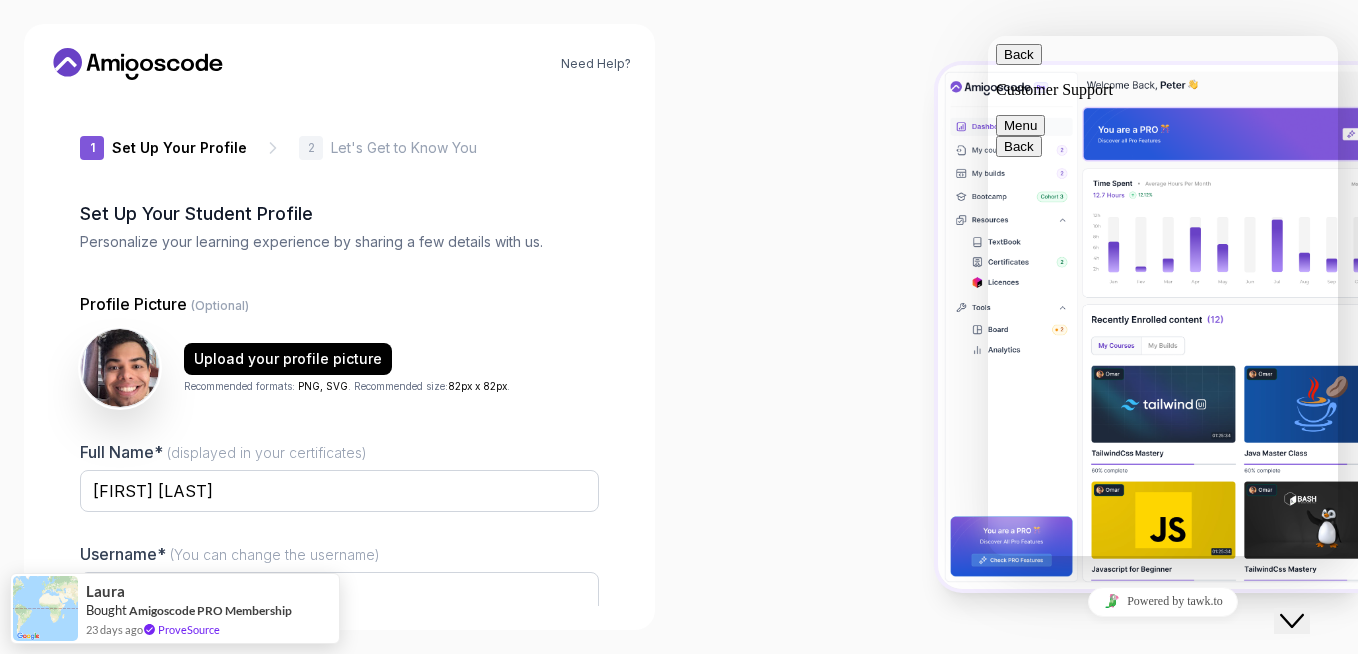 drag, startPoint x: 1312, startPoint y: 598, endPoint x: 1351, endPoint y: 643, distance: 59.548298 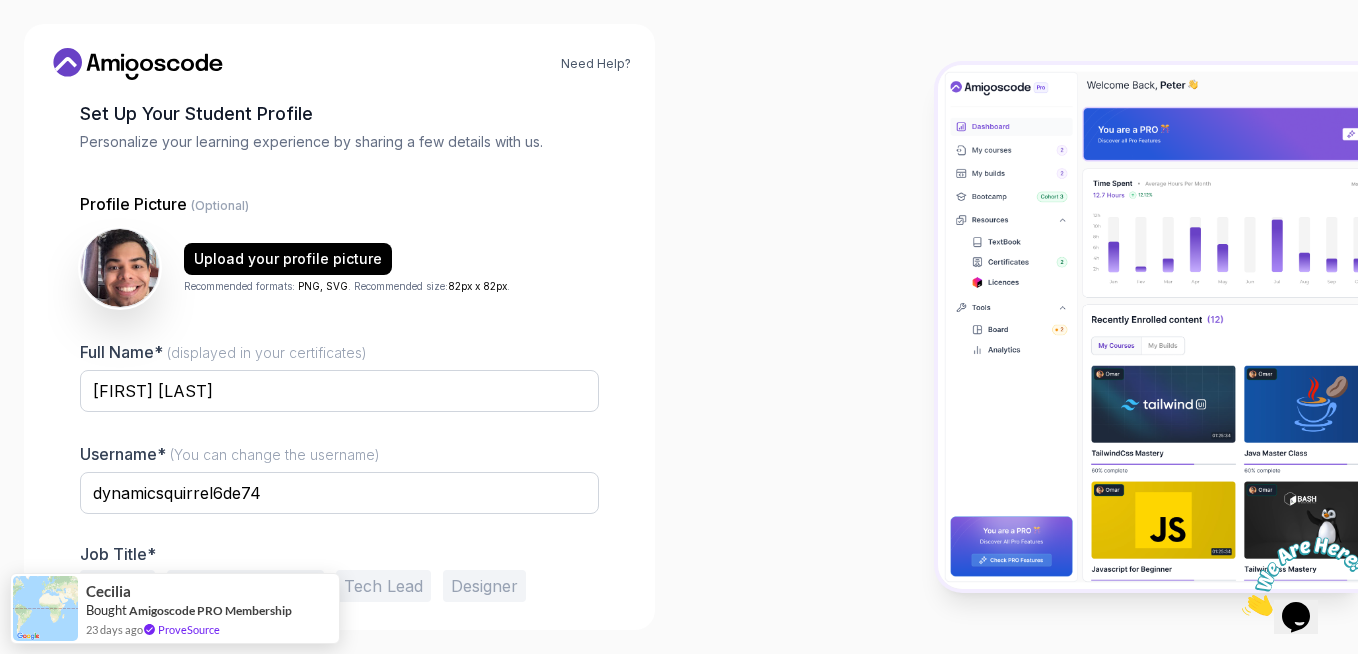 scroll, scrollTop: 180, scrollLeft: 0, axis: vertical 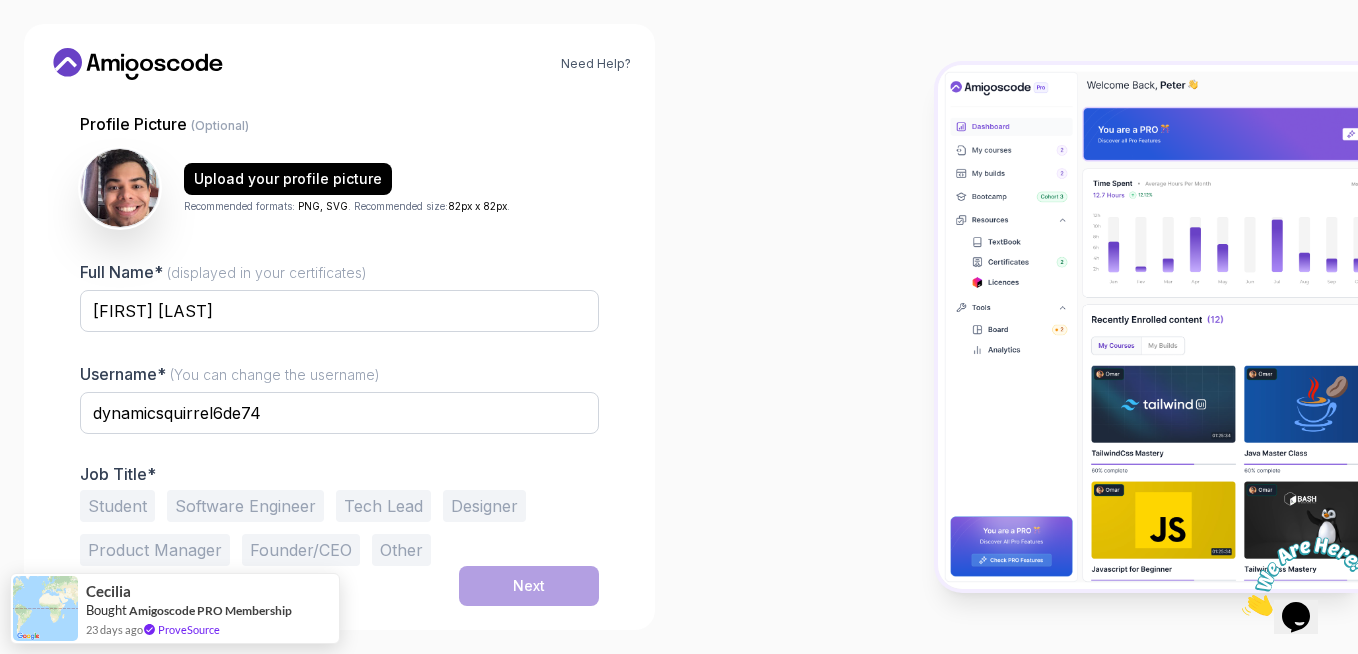 click on "Job Title* Student Software Engineer Tech Lead Designer Product Manager Founder/CEO Other" at bounding box center [339, 515] 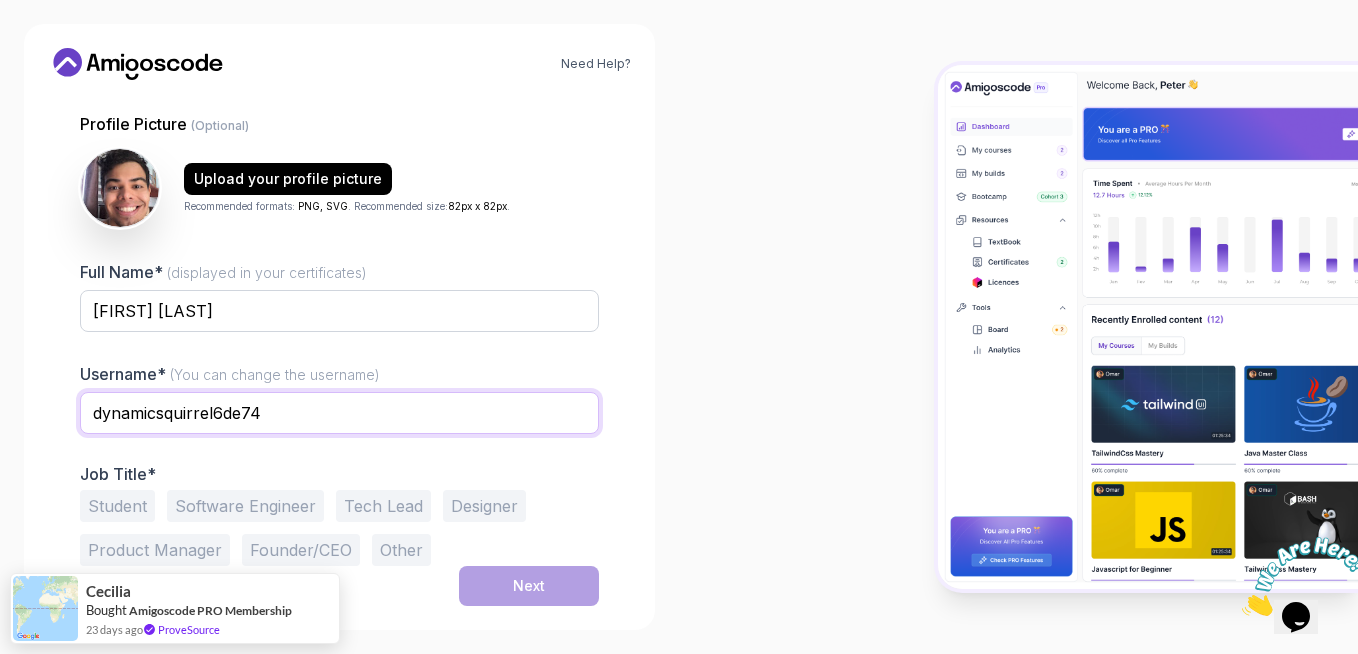 click on "dynamicsquirrel6de74" at bounding box center [339, 413] 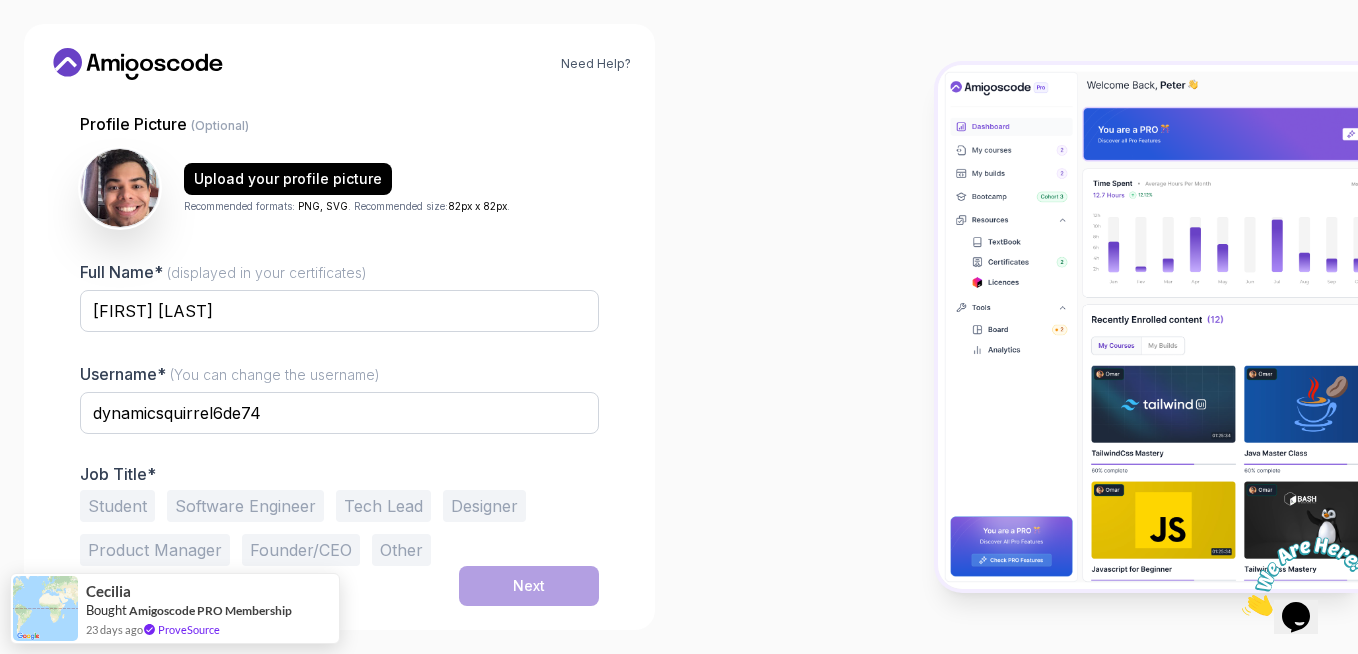 click on "dynamicsquirrel6de74" at bounding box center [339, 424] 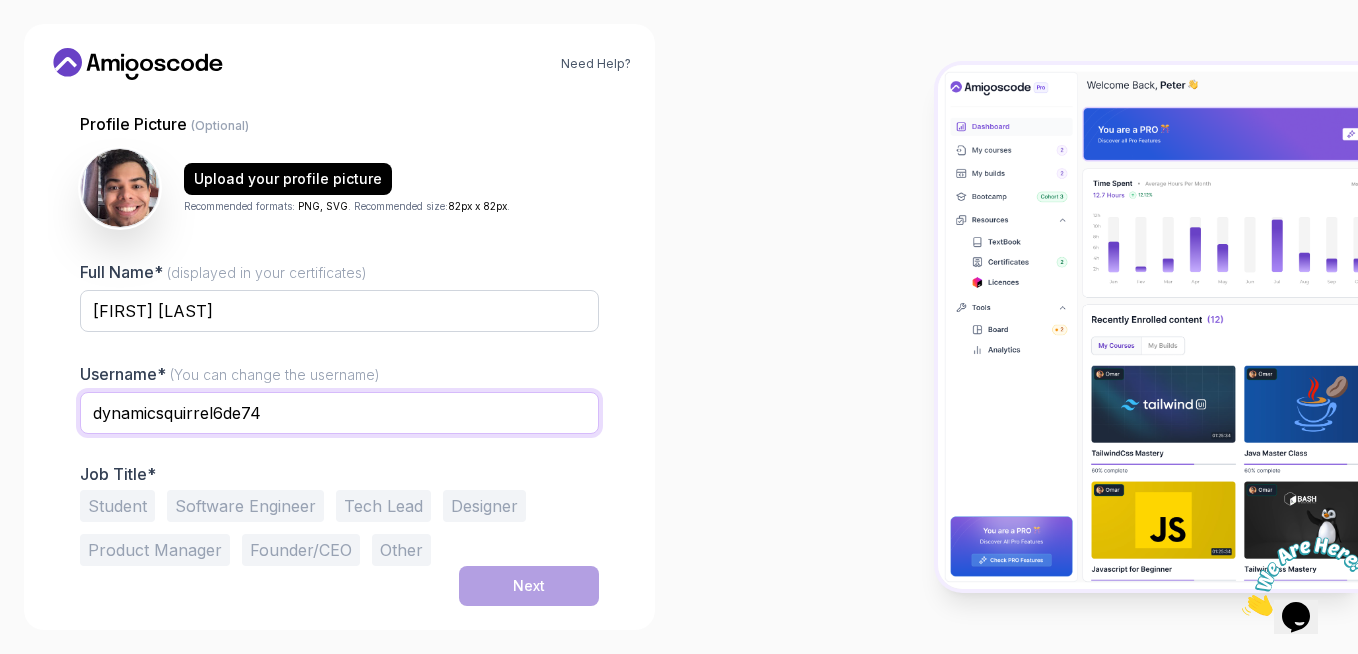 drag, startPoint x: 159, startPoint y: 419, endPoint x: 216, endPoint y: 408, distance: 58.0517 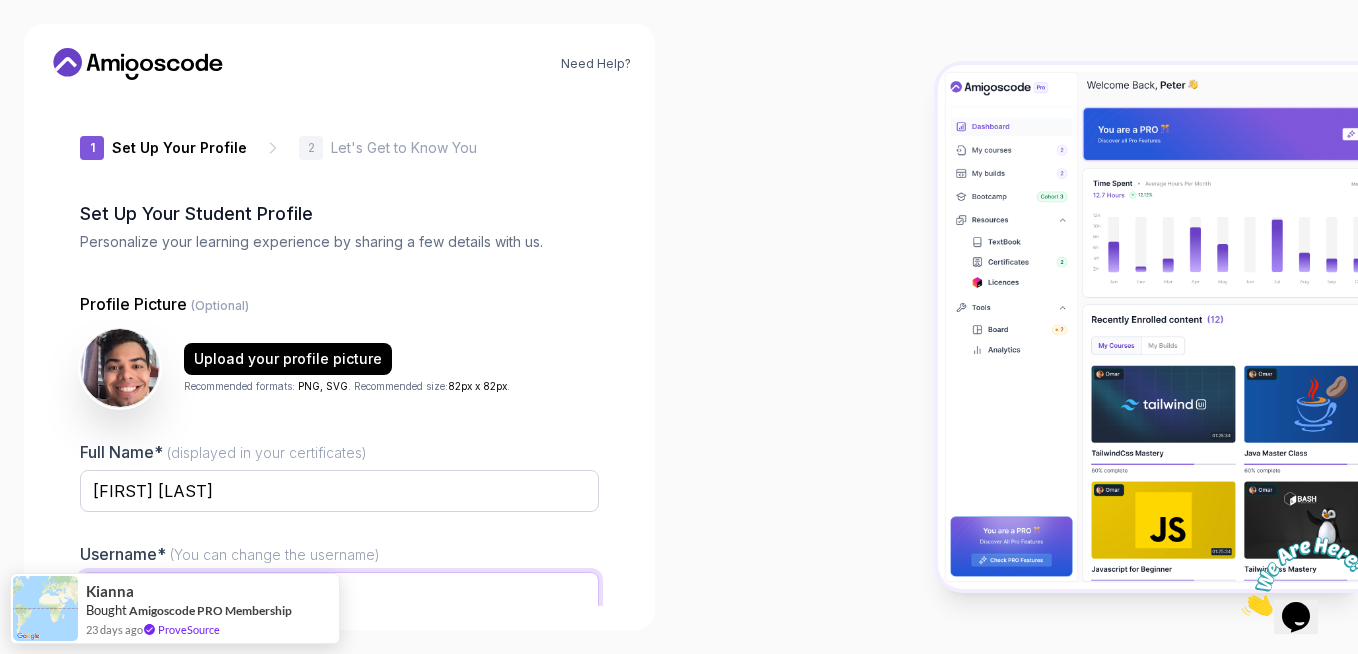 scroll, scrollTop: 180, scrollLeft: 0, axis: vertical 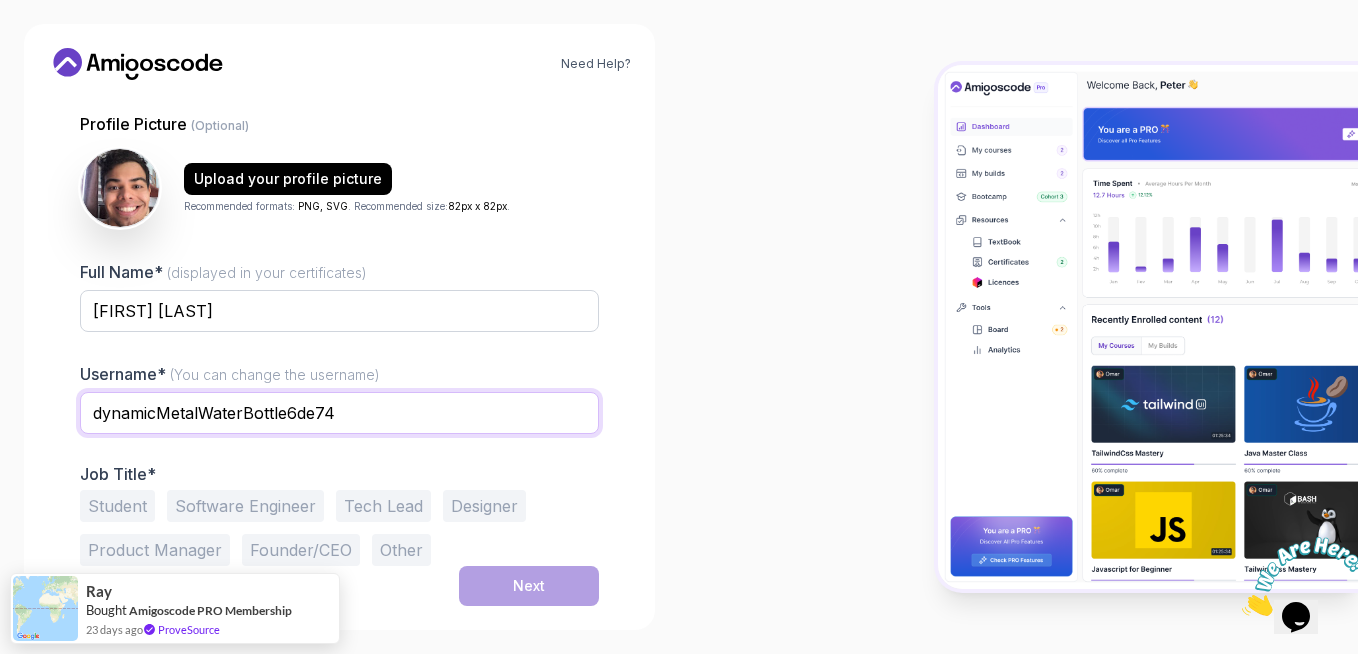 type on "dynamicMetalWaterBottle6de74" 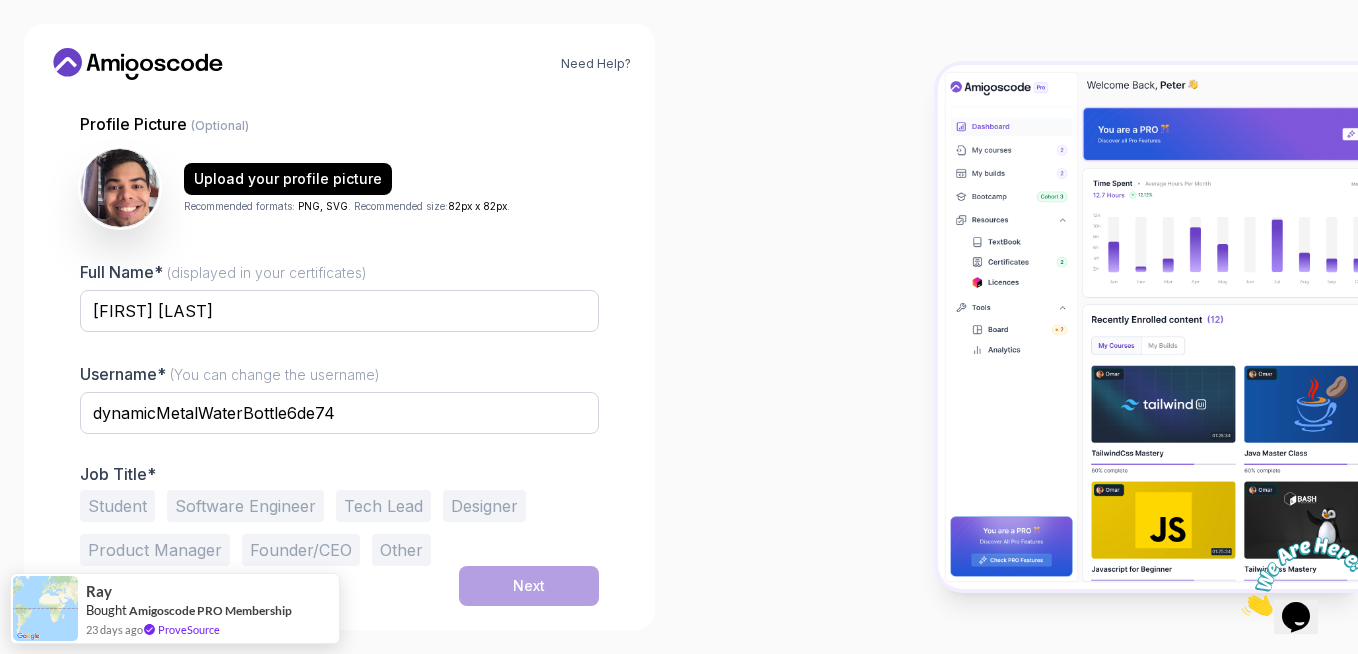 click on "Student" at bounding box center [117, 506] 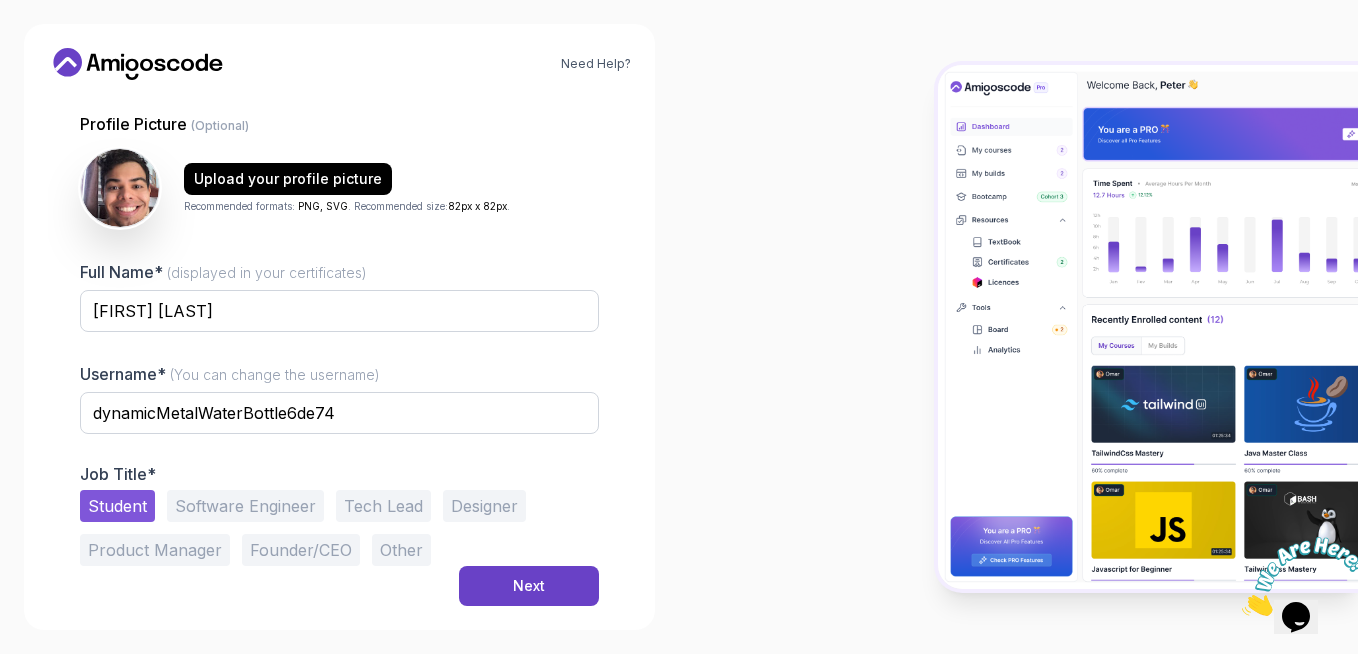 click on "Software Engineer" at bounding box center [245, 506] 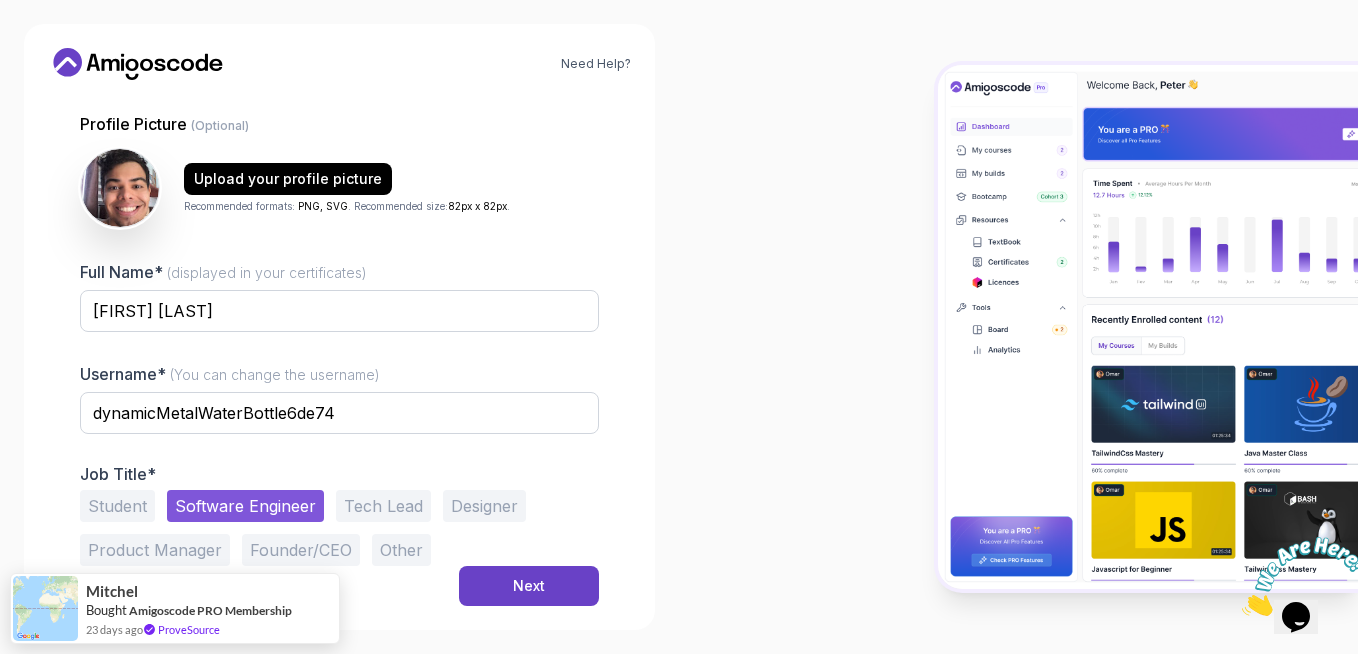click on "Student" at bounding box center (117, 506) 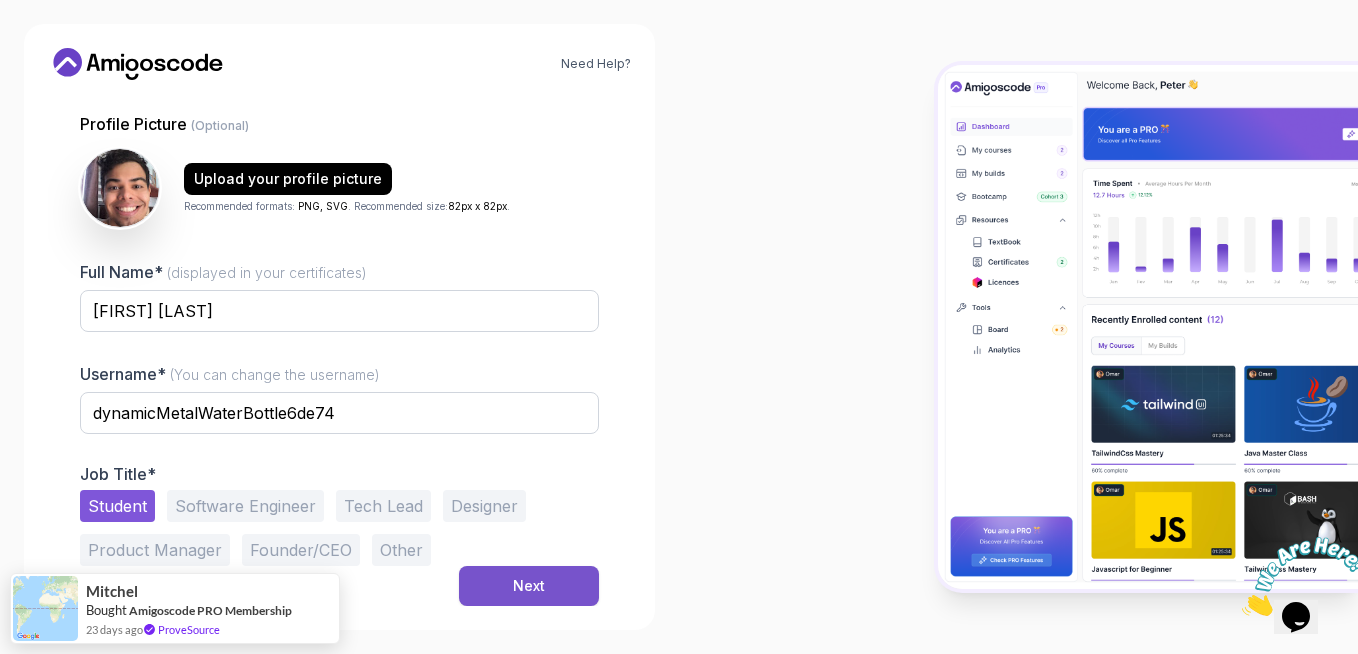 click on "Next" at bounding box center (529, 586) 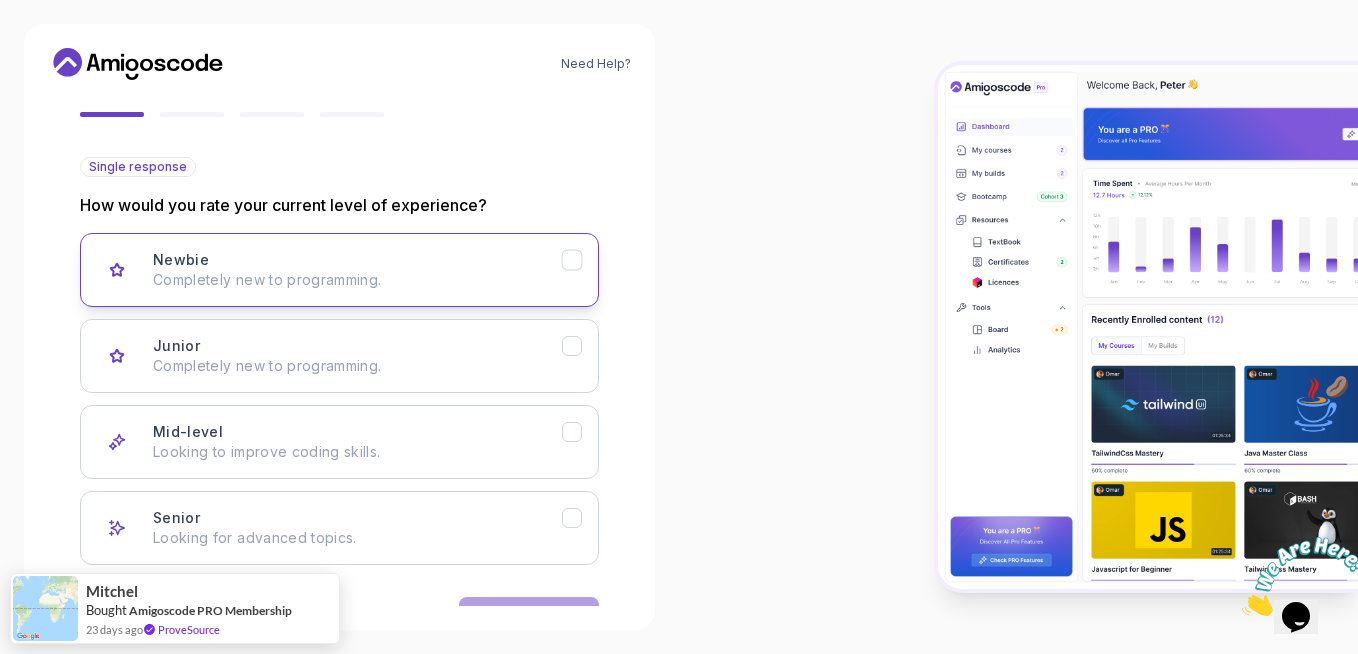 click on "Completely new to programming." at bounding box center (357, 280) 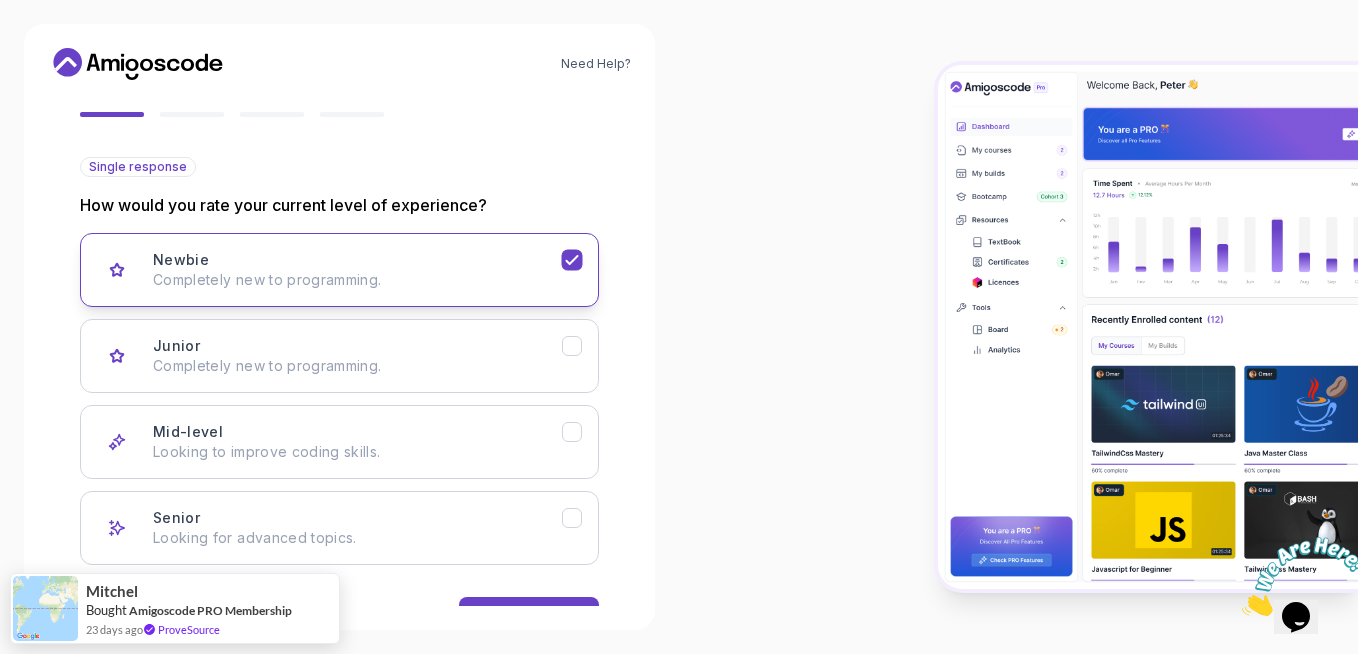 click on "Completely new to programming." at bounding box center [357, 280] 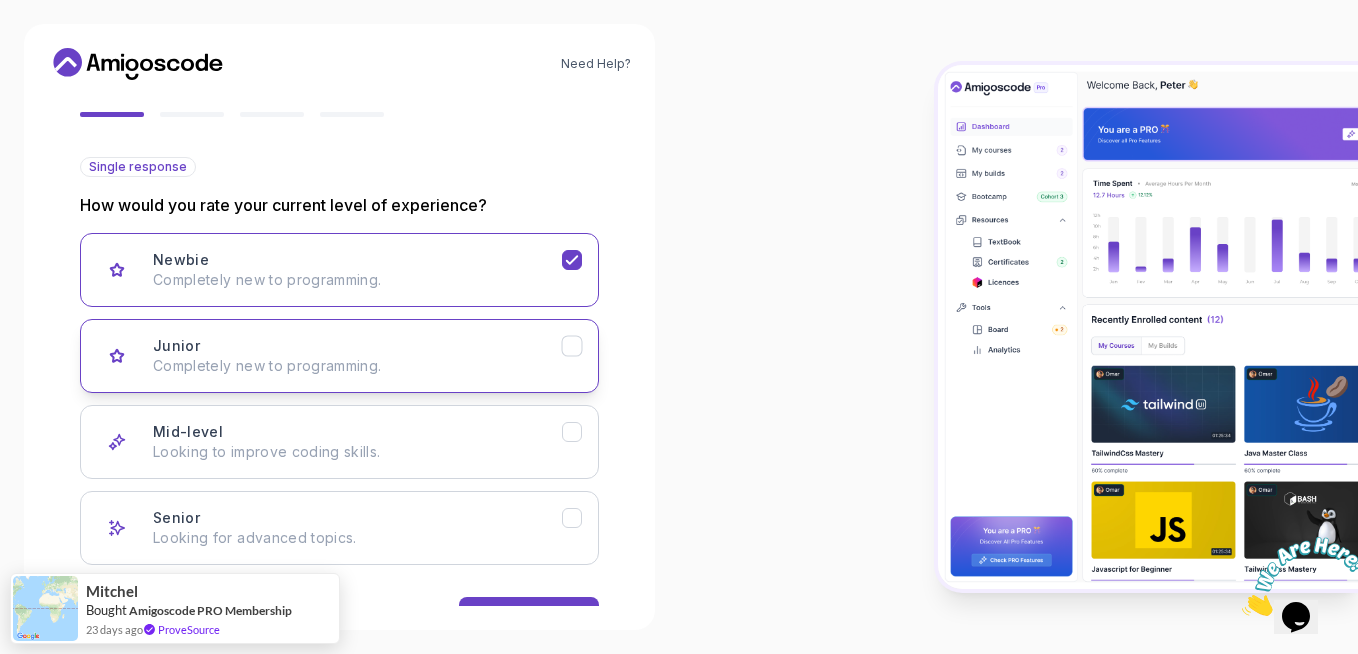 click on "Completely new to programming." at bounding box center (357, 366) 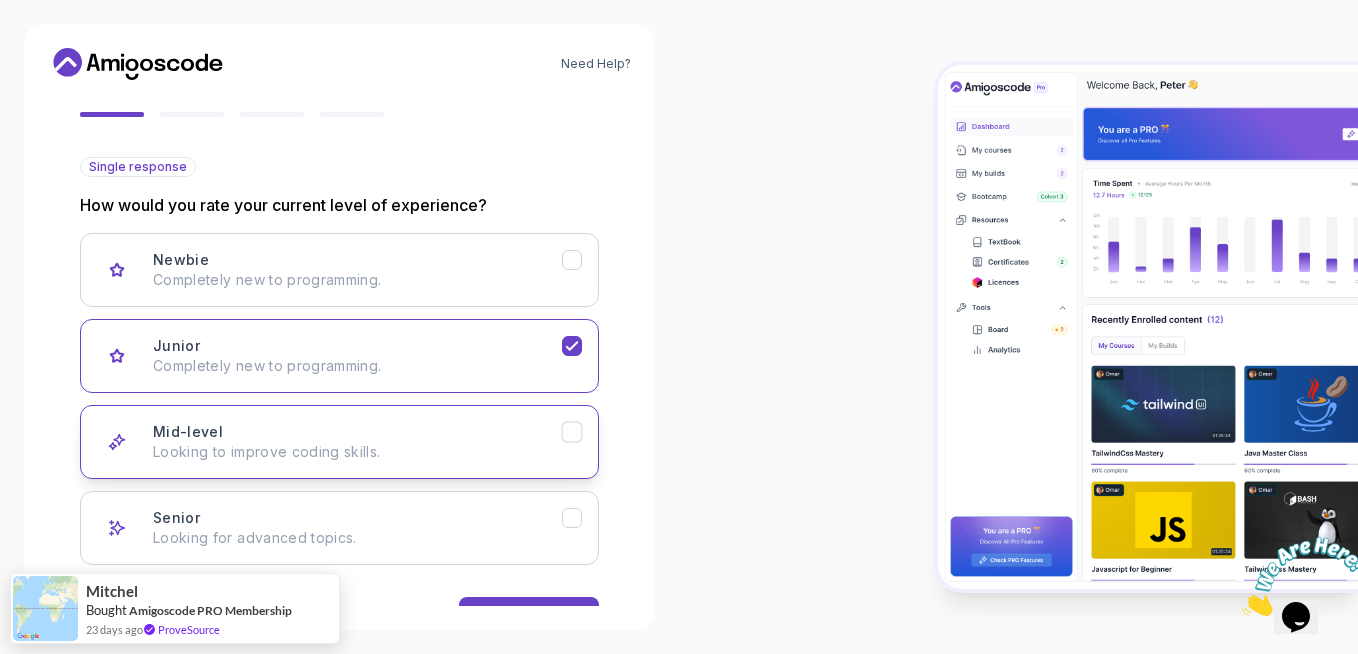 click on "Mid-level Looking to improve coding skills." at bounding box center (357, 442) 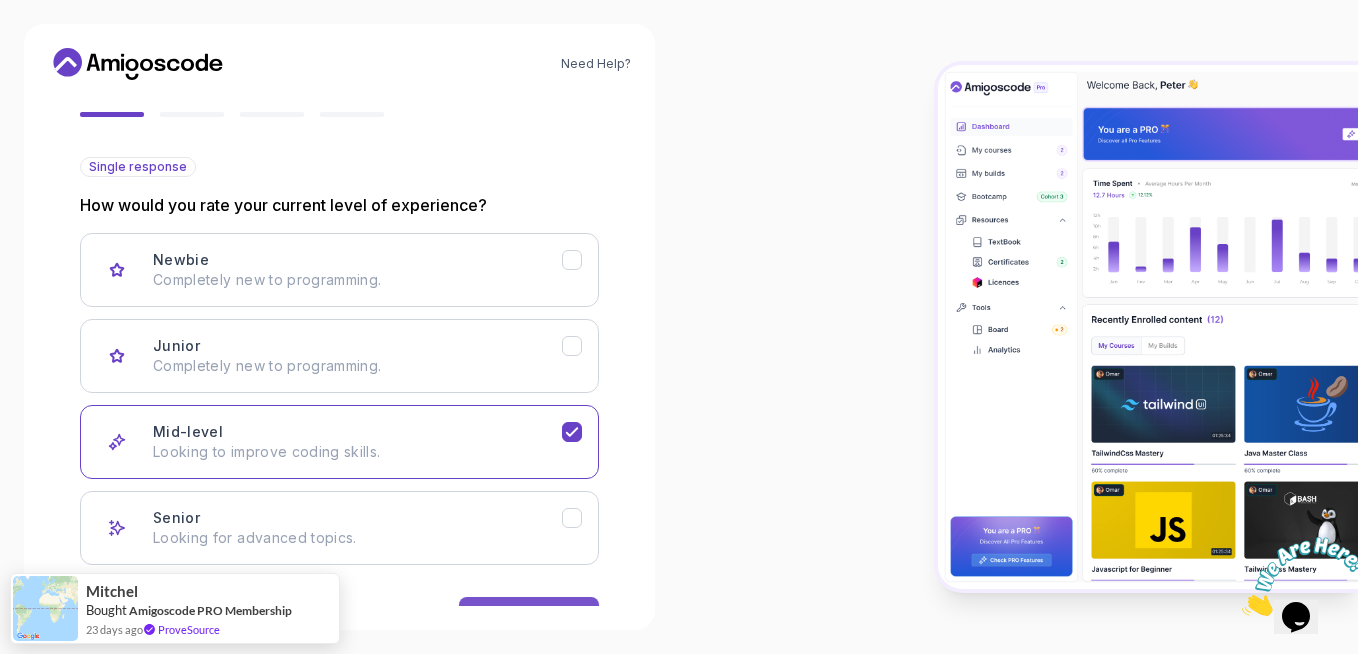 click on "Next" at bounding box center [529, 617] 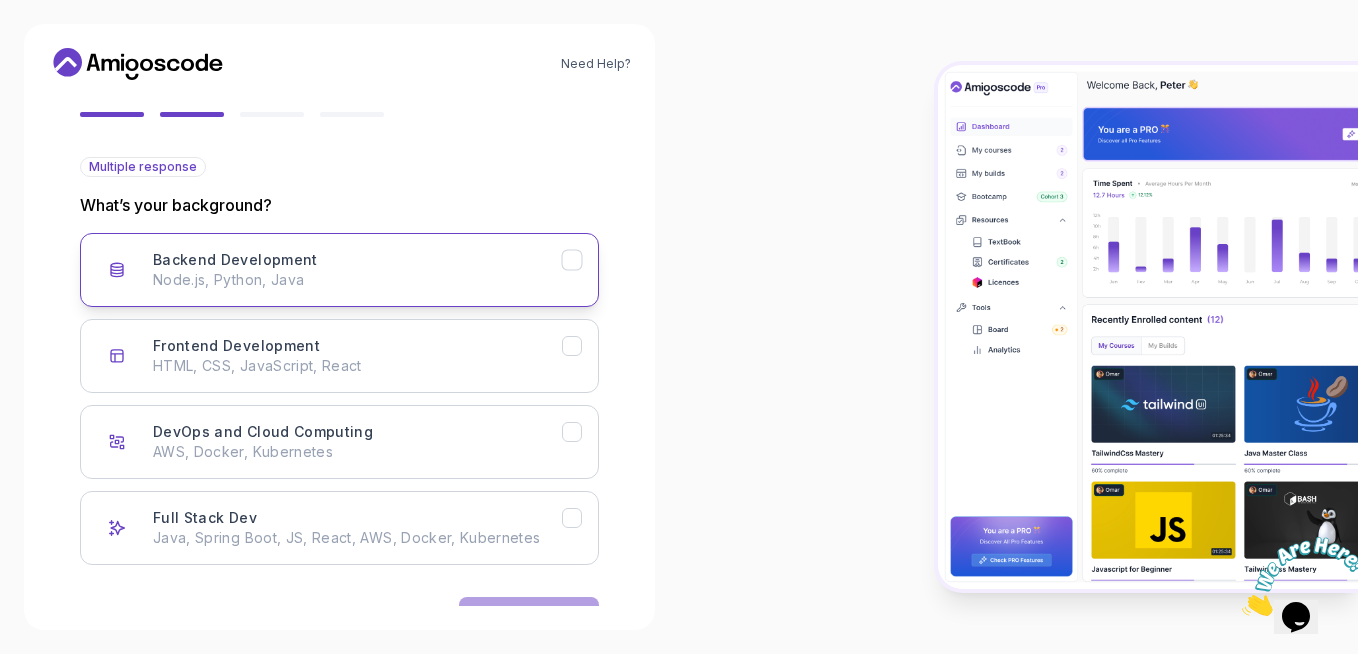 click on "Backend Development Node.js, Python, Java" at bounding box center (357, 270) 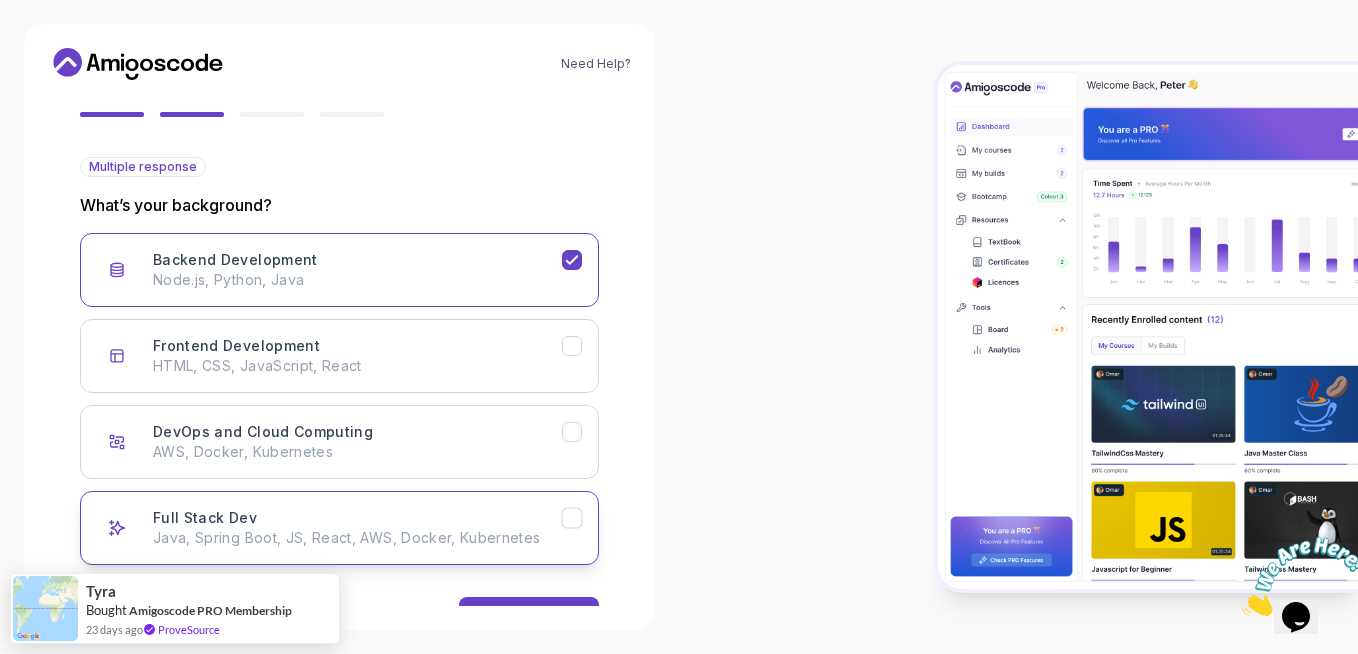 click on "Full Stack Dev Java, Spring Boot, JS, React, AWS, Docker, Kubernetes" at bounding box center (357, 528) 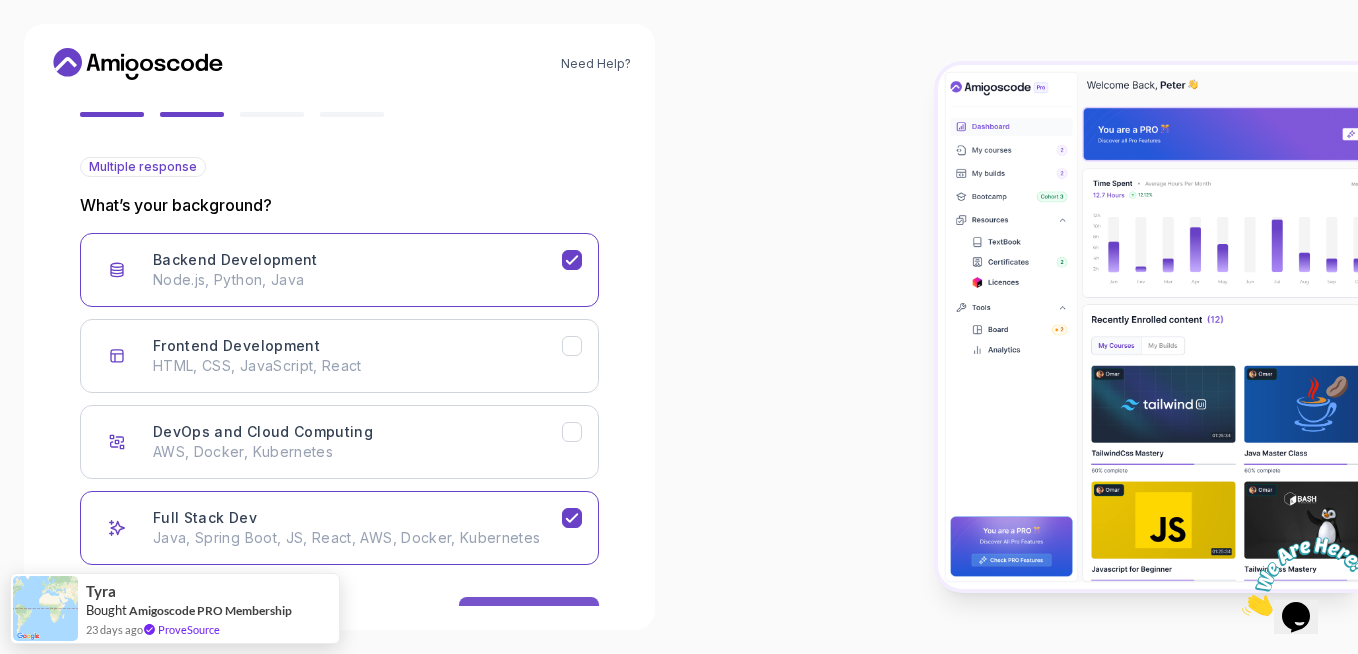 click on "Next" at bounding box center (529, 617) 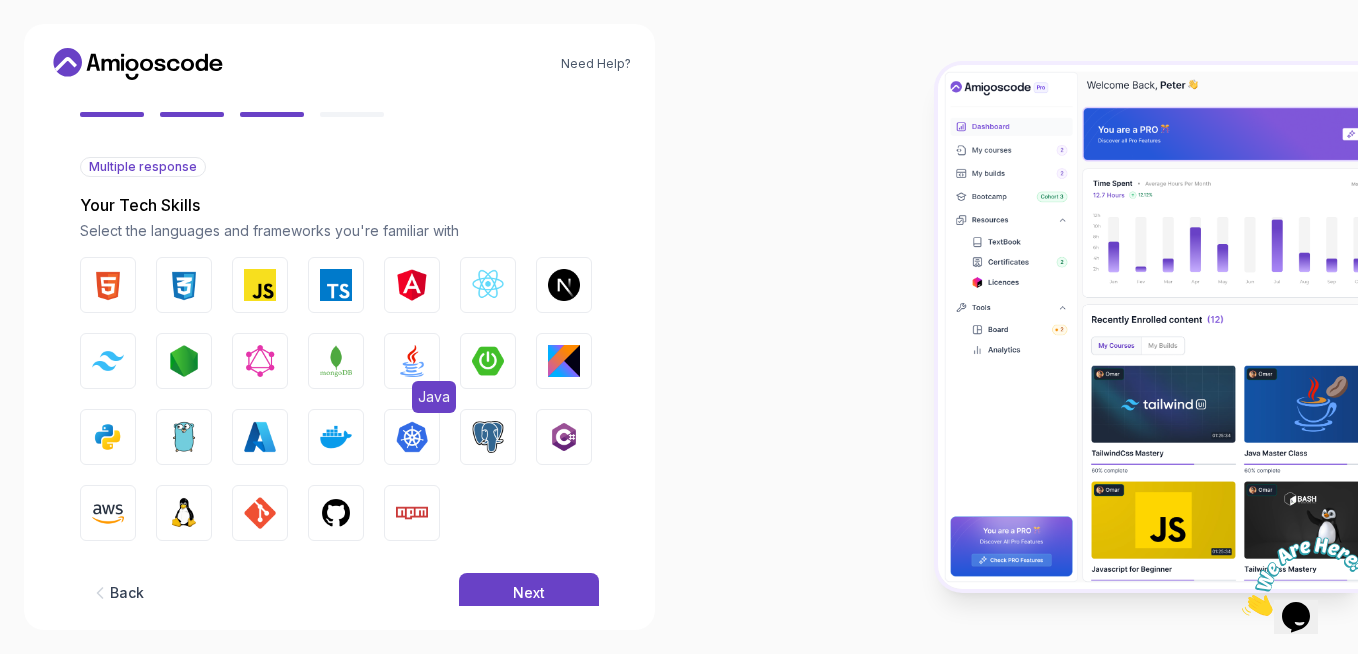 click on "Java" at bounding box center [412, 361] 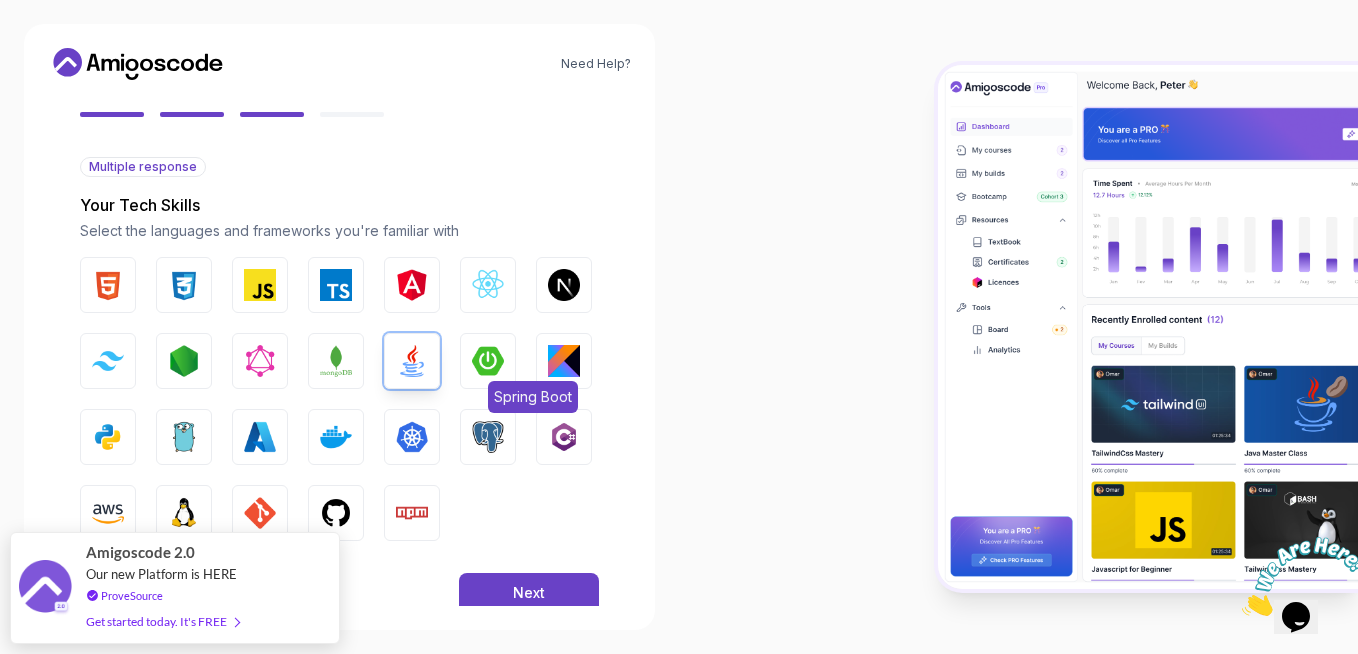 click at bounding box center [488, 361] 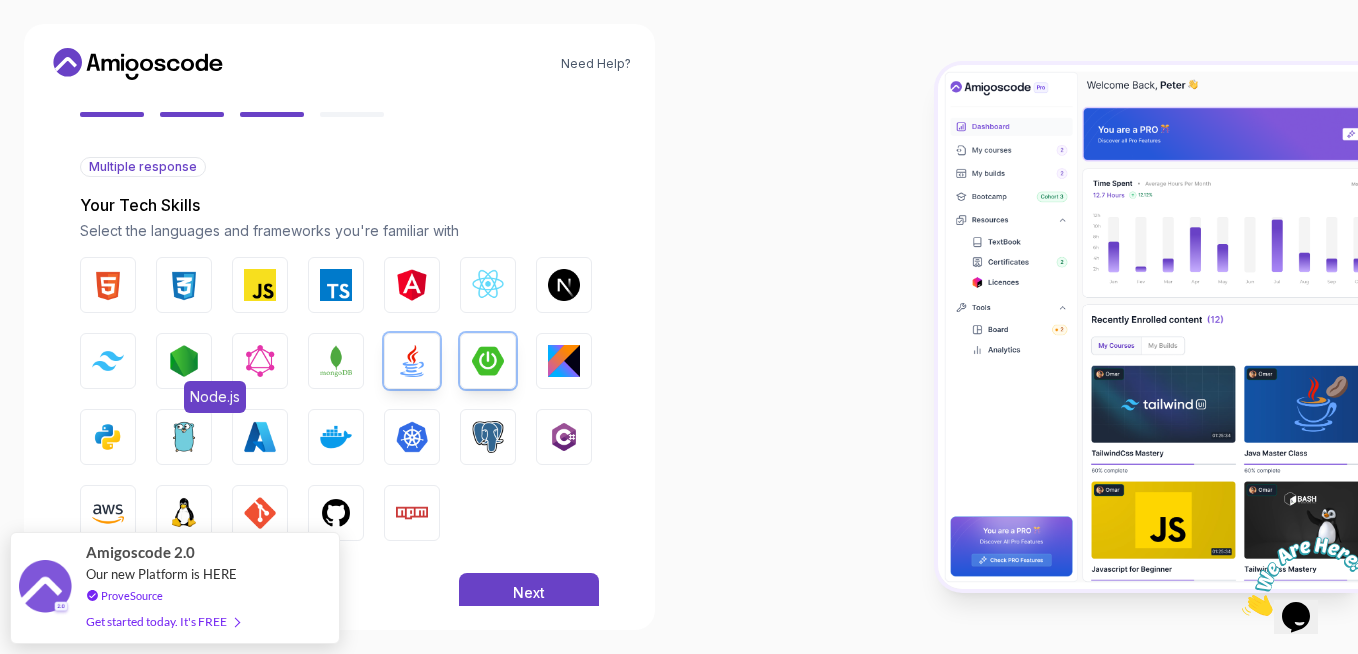 click at bounding box center [184, 361] 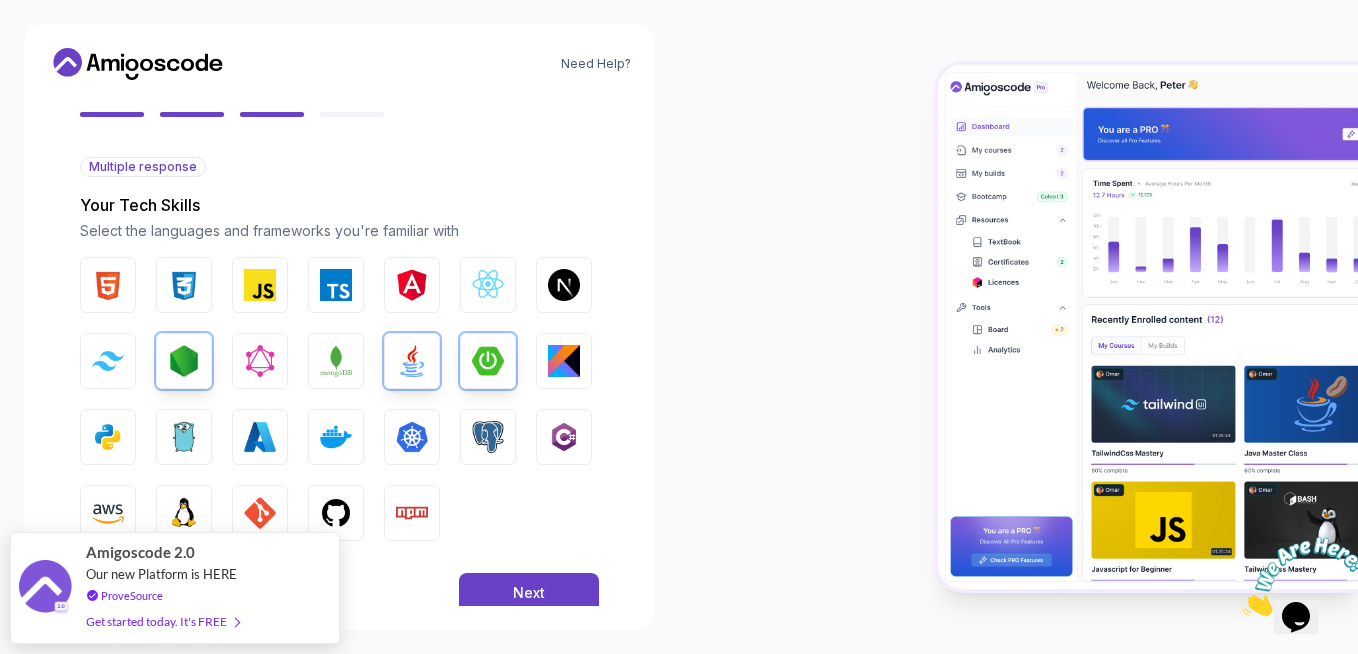 click at bounding box center (260, 513) 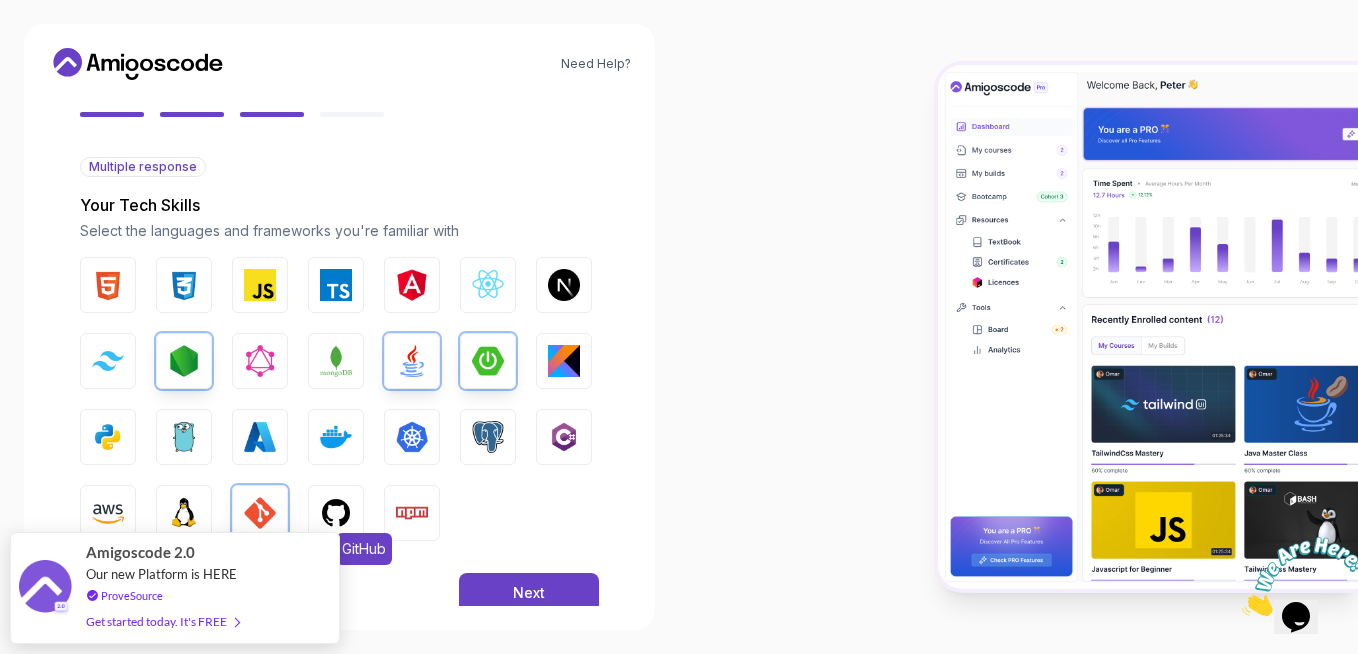 click on "GitHub" at bounding box center [336, 513] 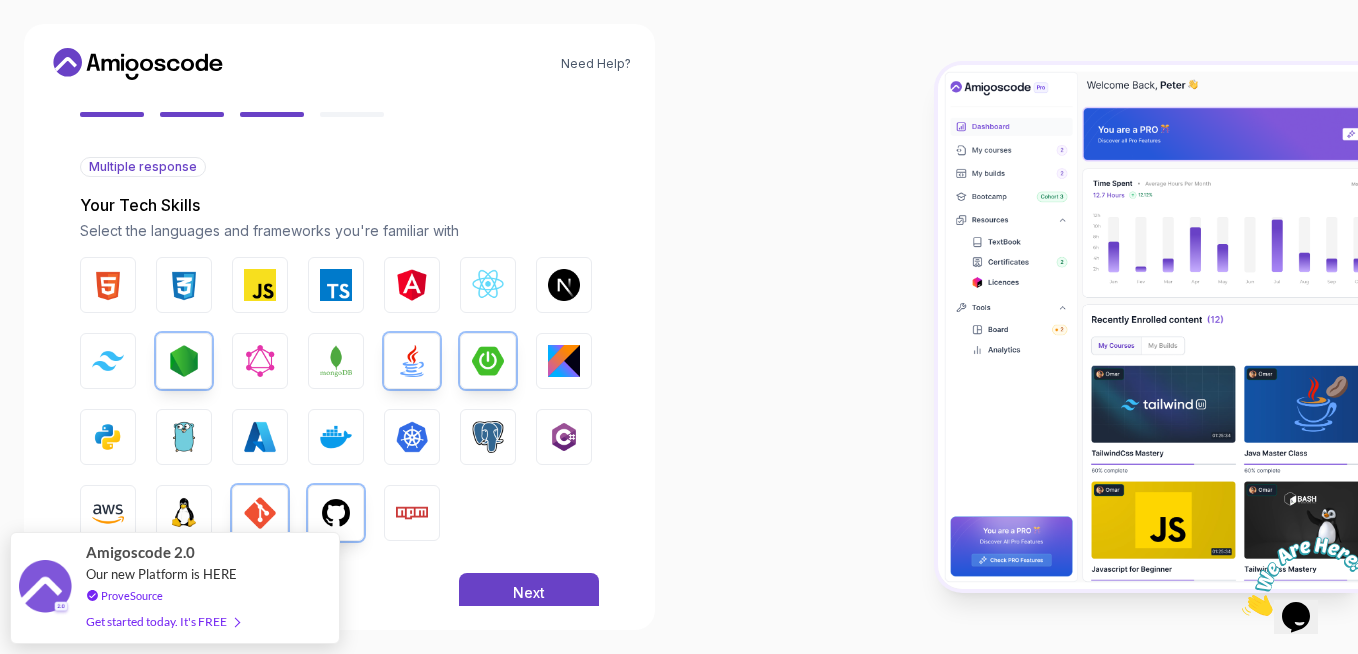 click at bounding box center (108, 513) 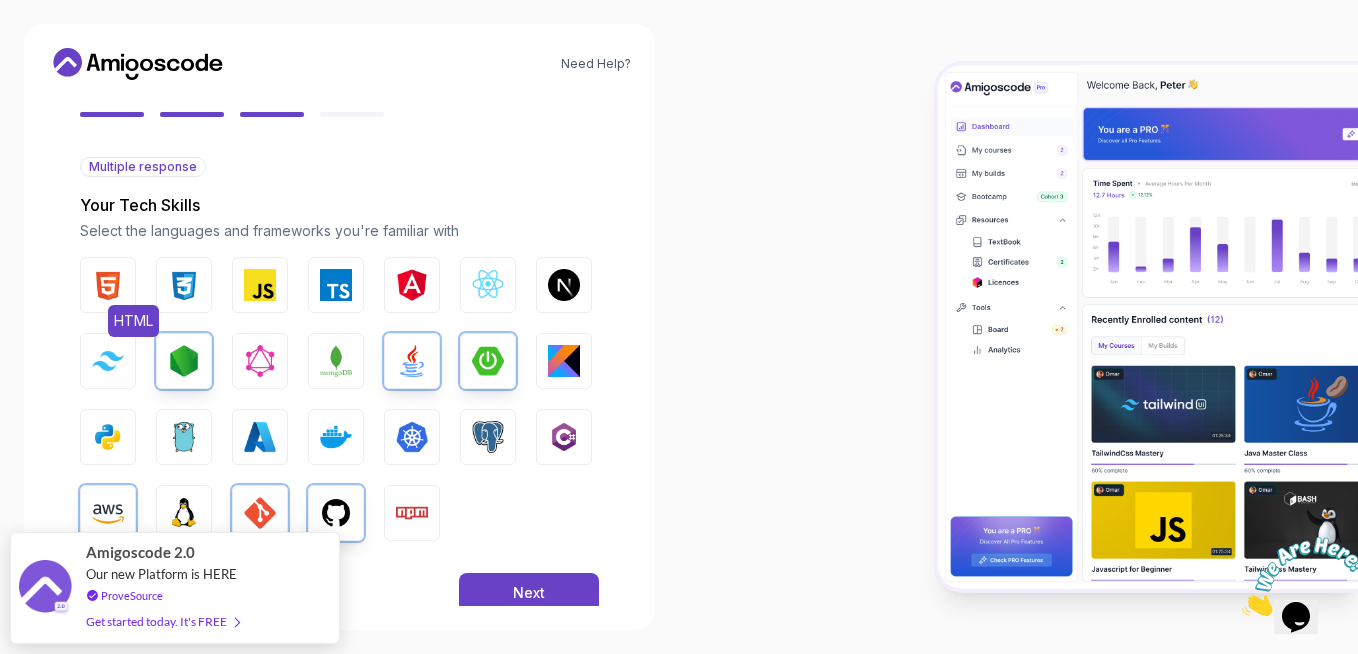 click at bounding box center [108, 285] 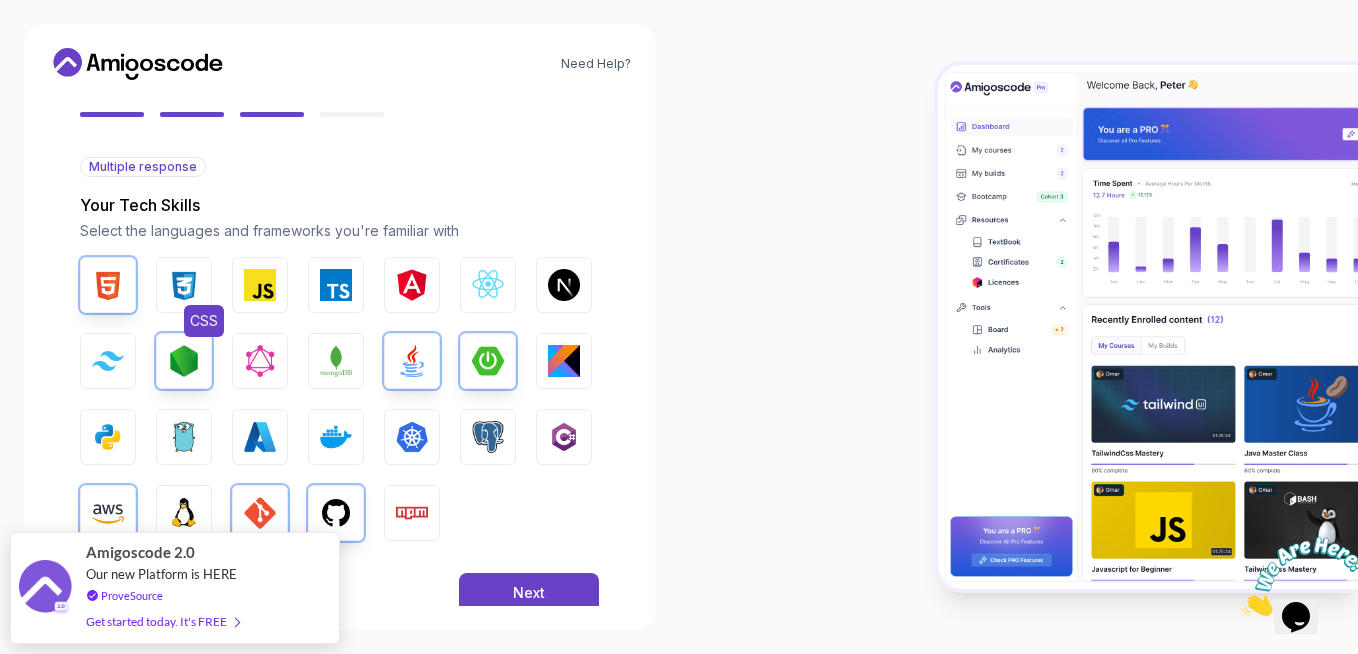 click on "CSS" at bounding box center (184, 285) 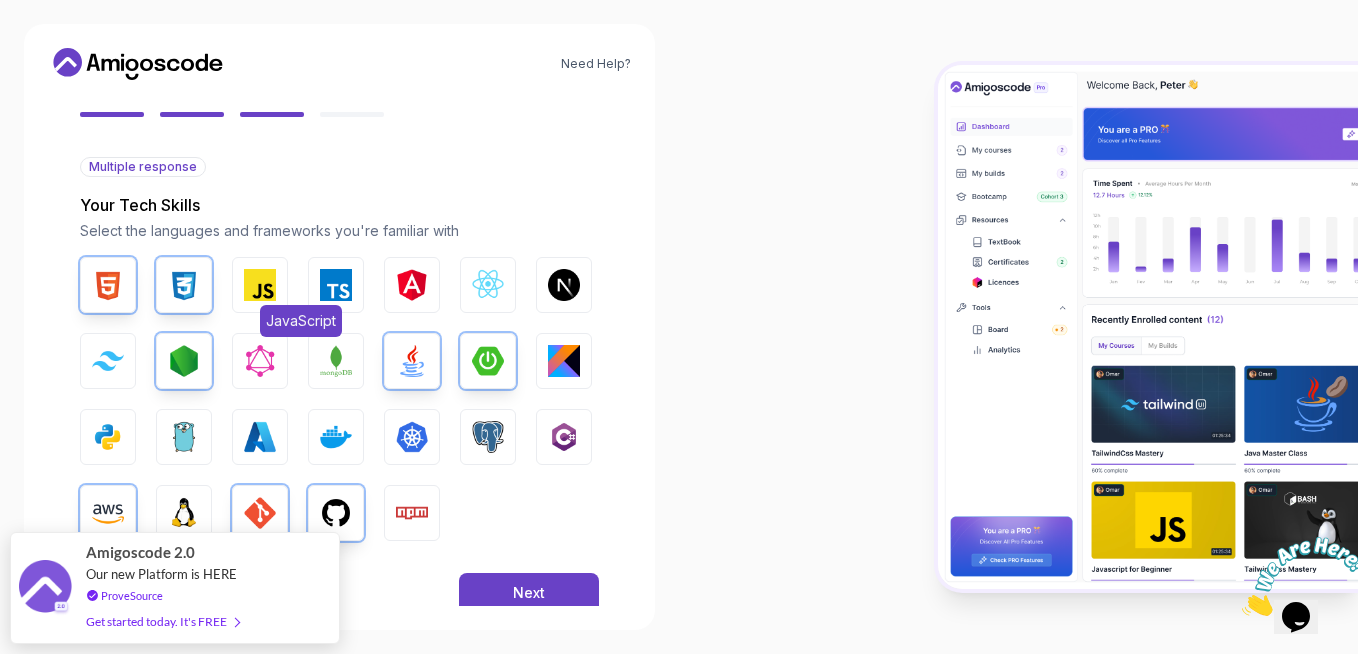 click at bounding box center (260, 285) 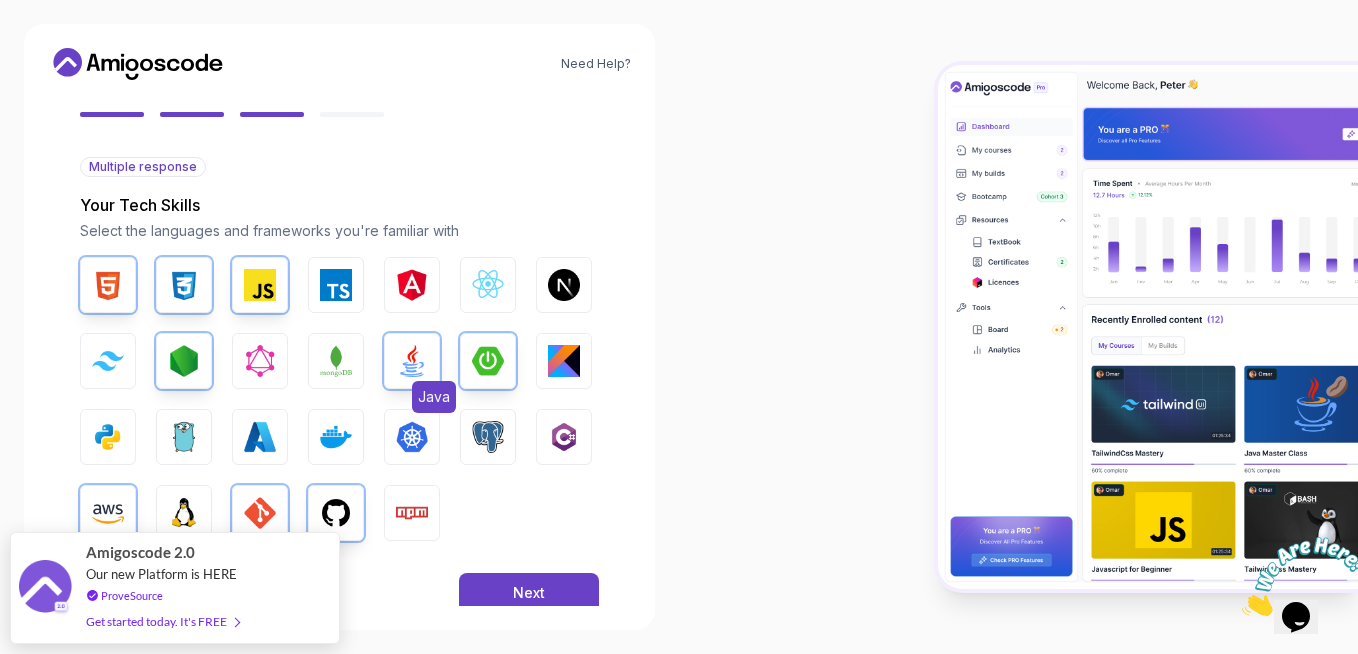 click on "Java" at bounding box center [412, 361] 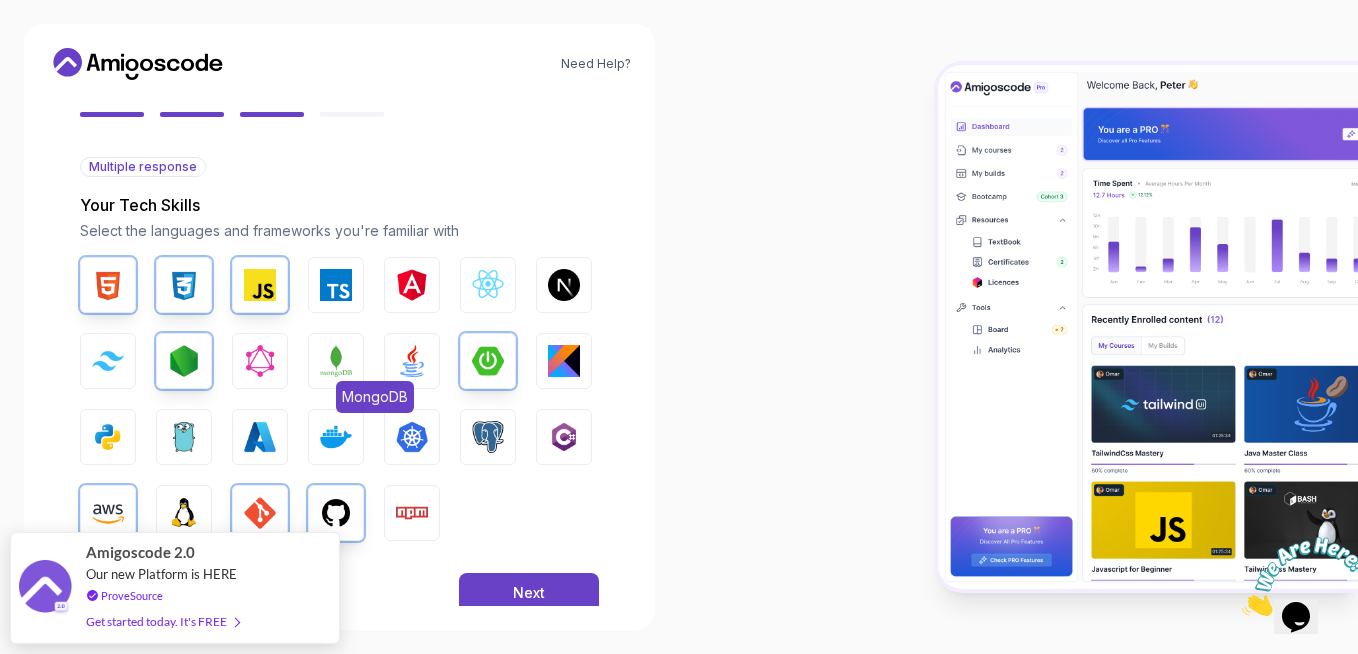 click at bounding box center [336, 361] 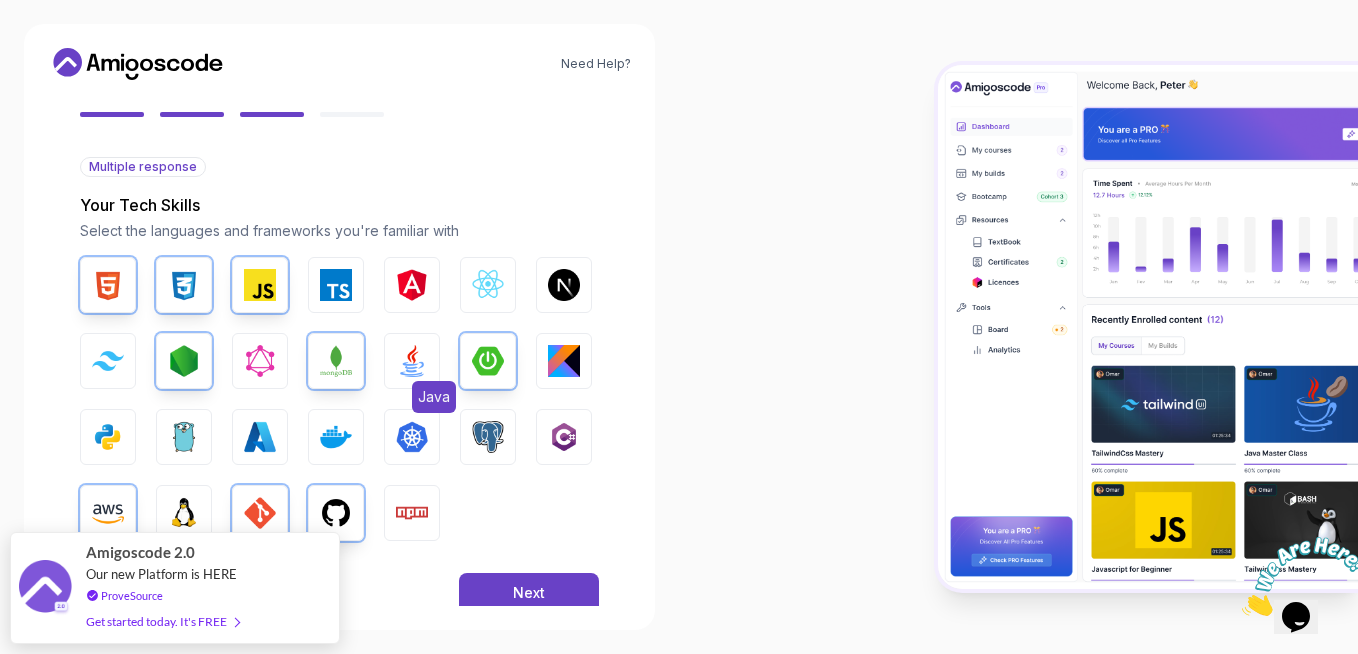 click at bounding box center (412, 361) 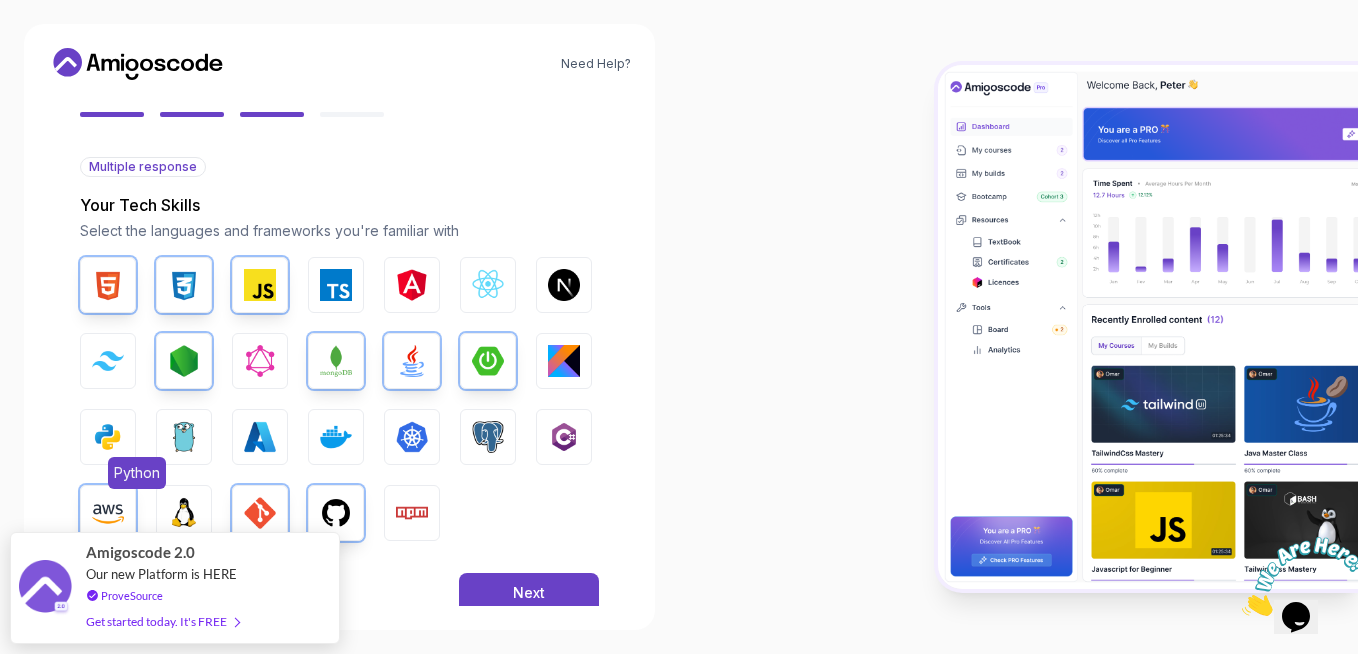click on "Python" at bounding box center (108, 437) 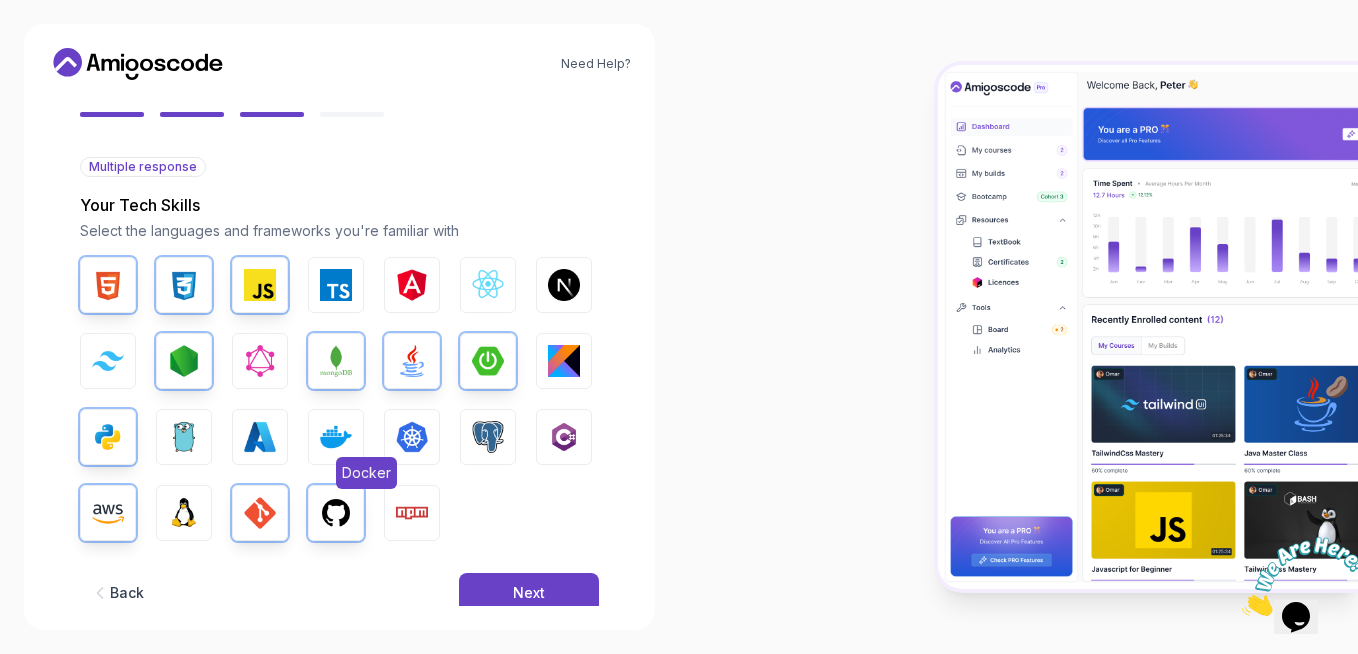 click on "Docker" at bounding box center (336, 437) 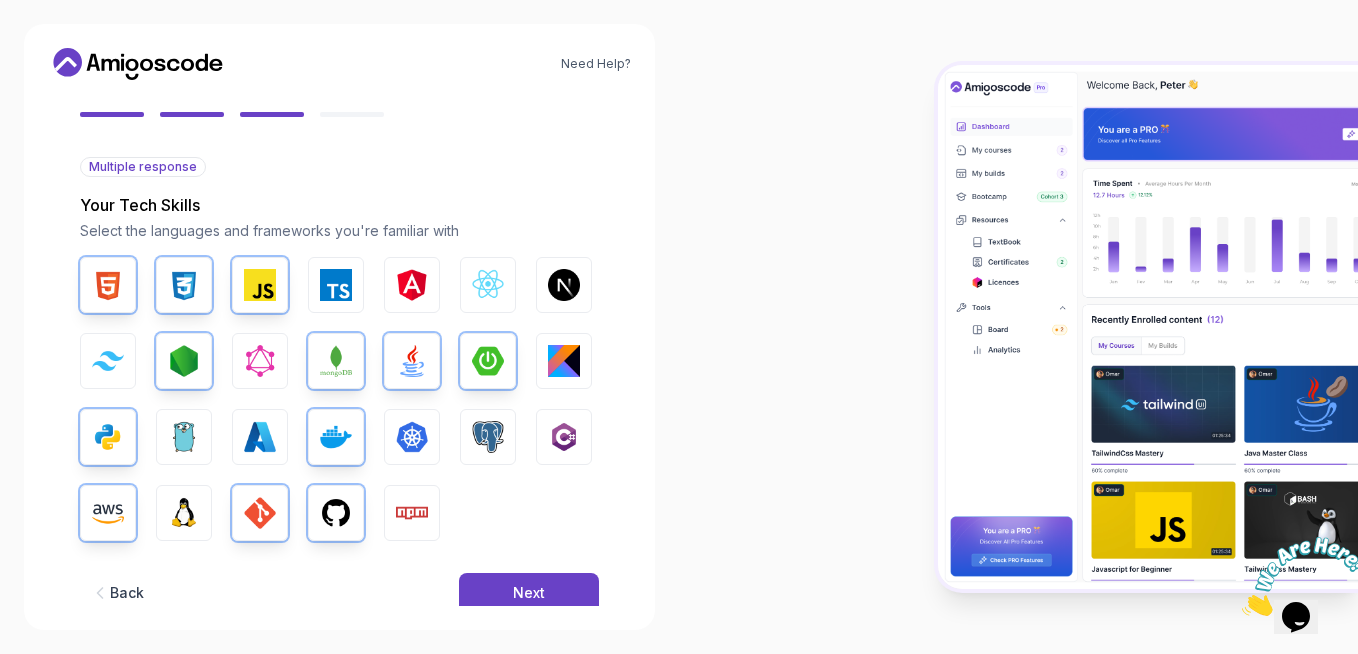 scroll, scrollTop: 219, scrollLeft: 0, axis: vertical 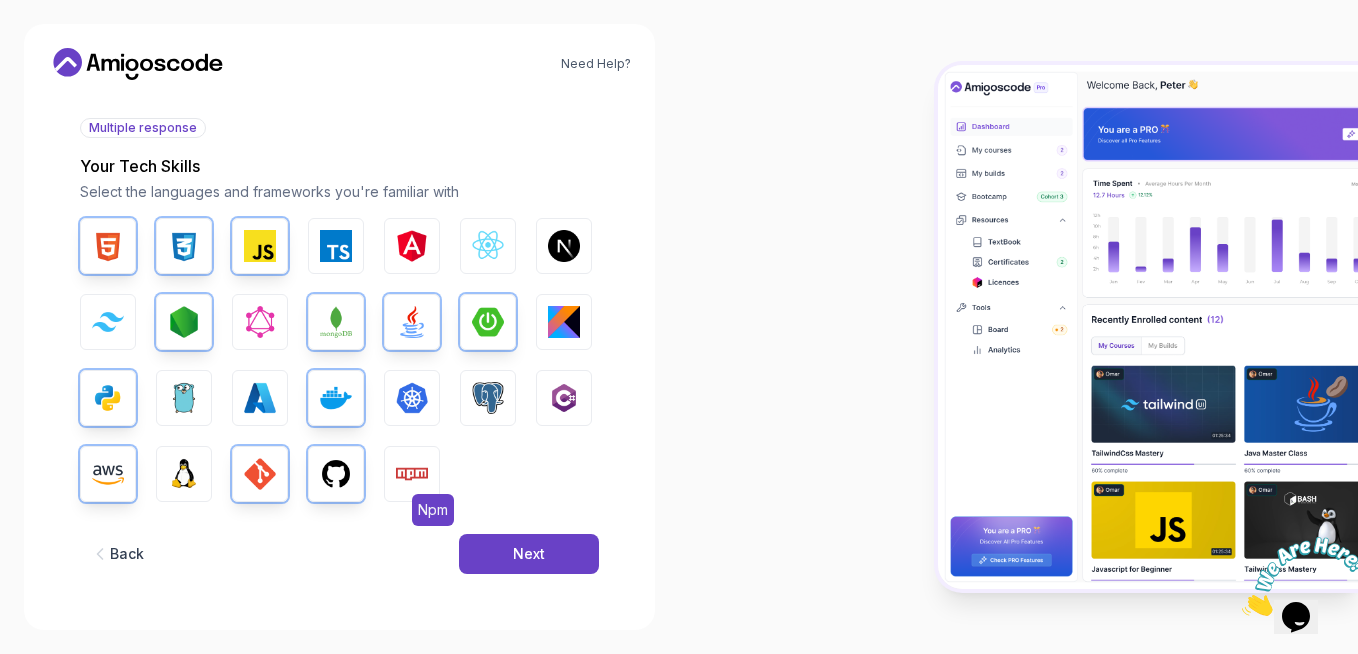 click at bounding box center [412, 474] 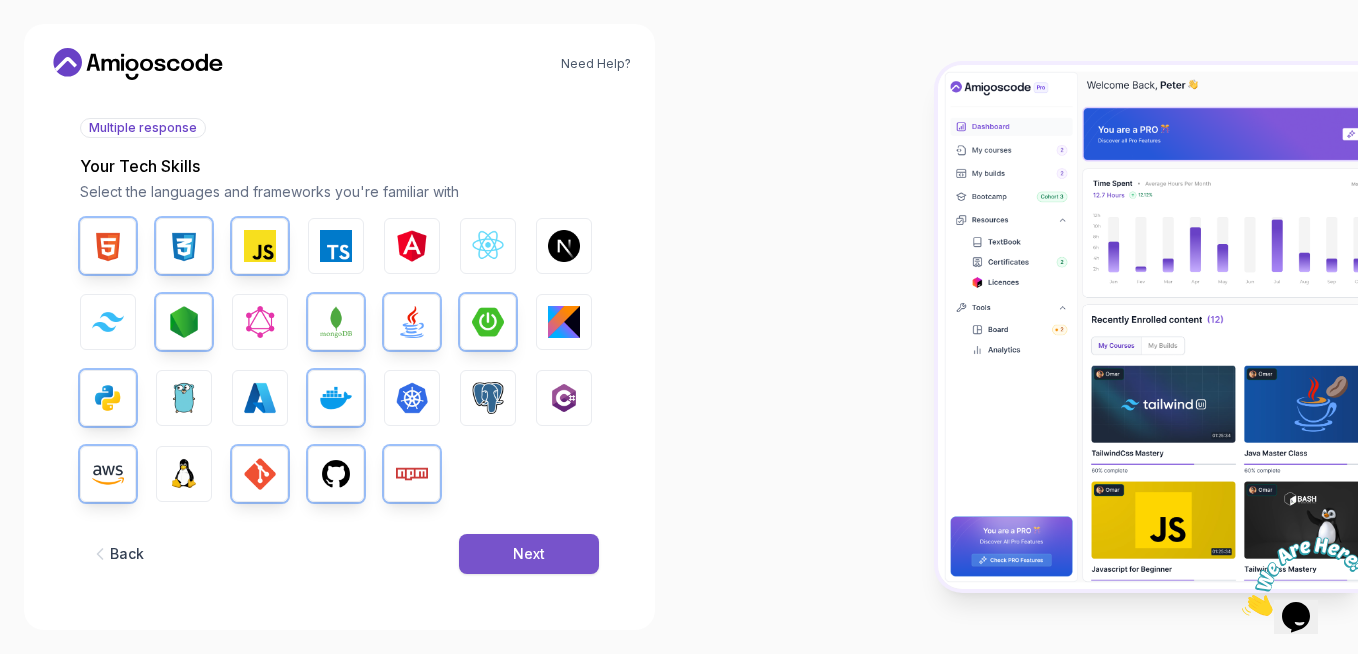click on "Next" at bounding box center [529, 554] 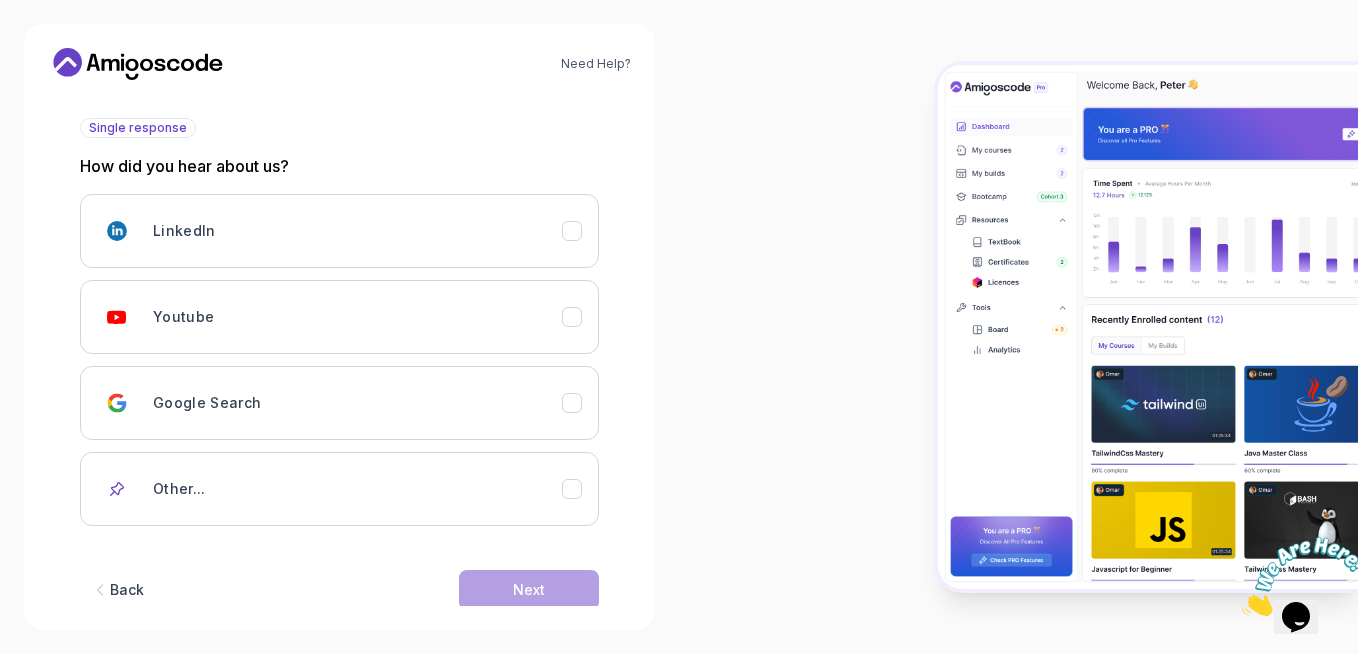 click on "LinkedIn Youtube Google Search Other..." at bounding box center (339, 360) 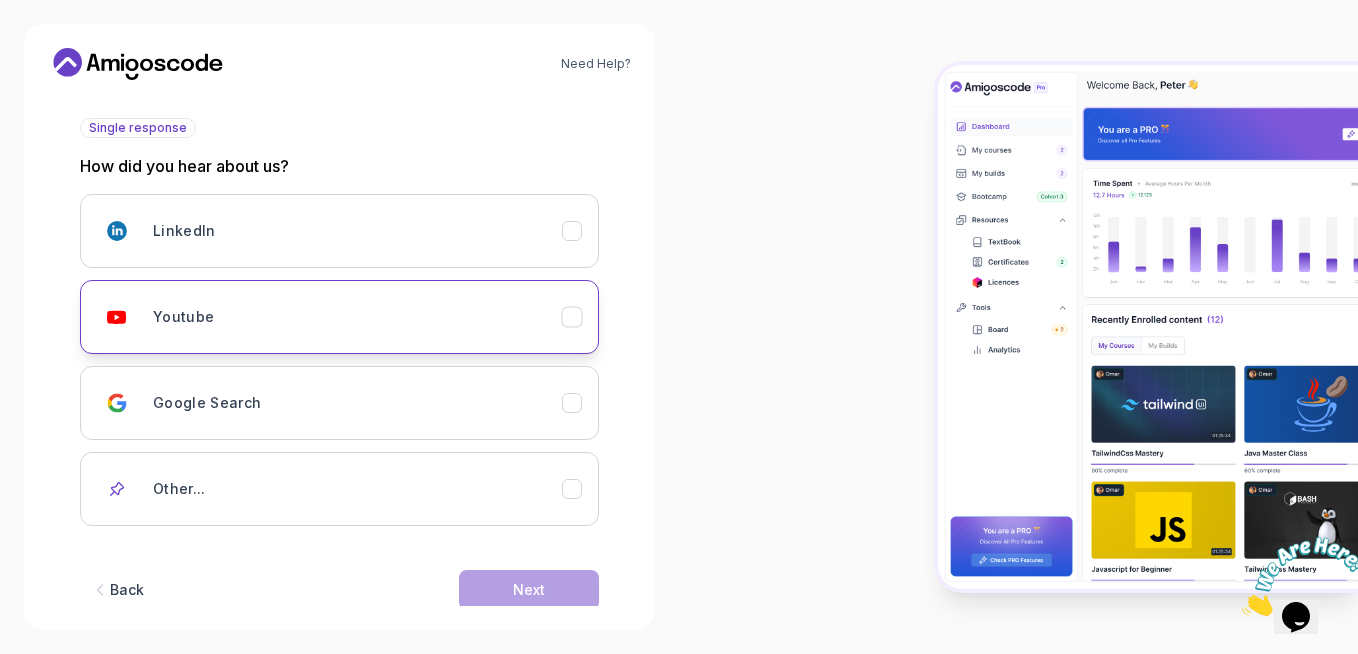 click on "Youtube" at bounding box center [357, 317] 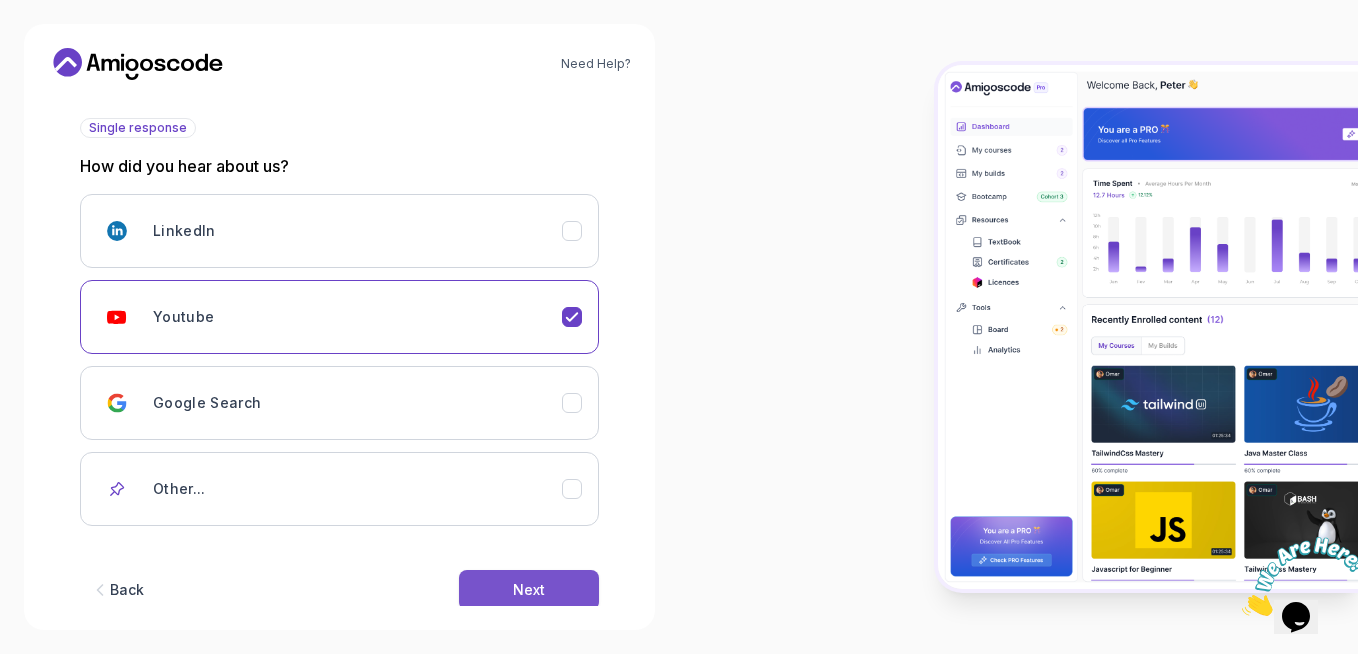 click on "Next" at bounding box center [529, 590] 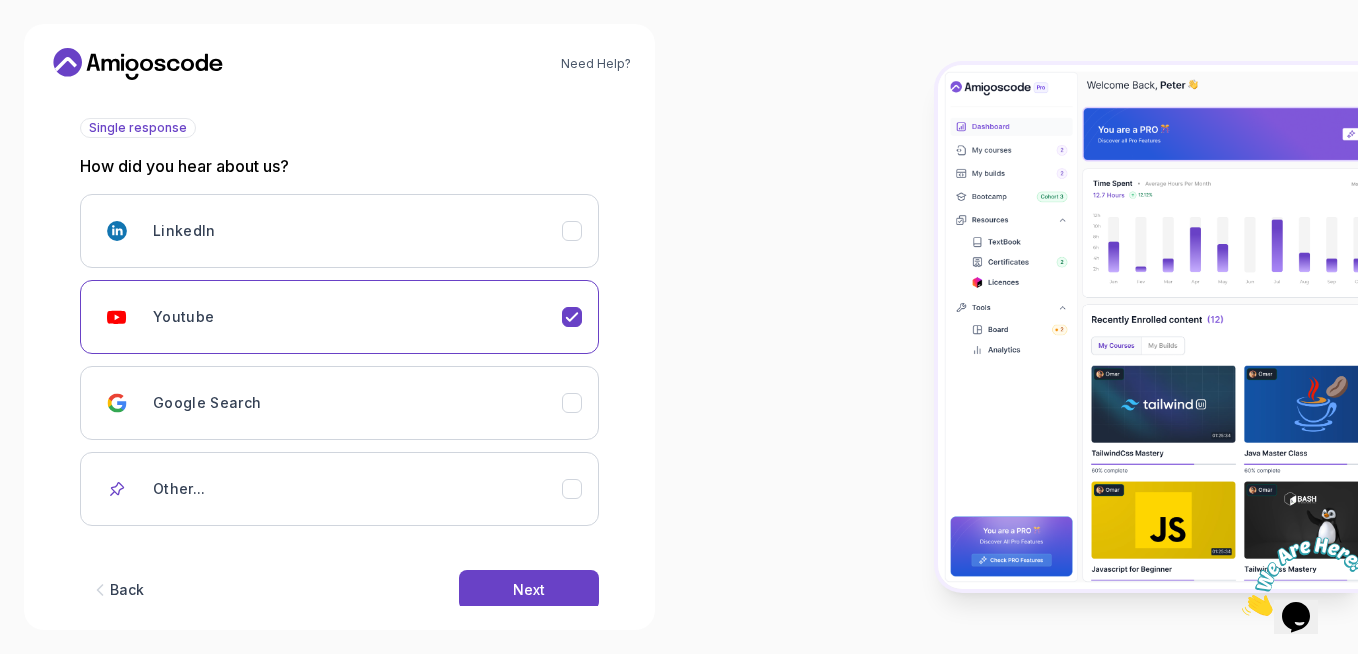 scroll, scrollTop: 0, scrollLeft: 0, axis: both 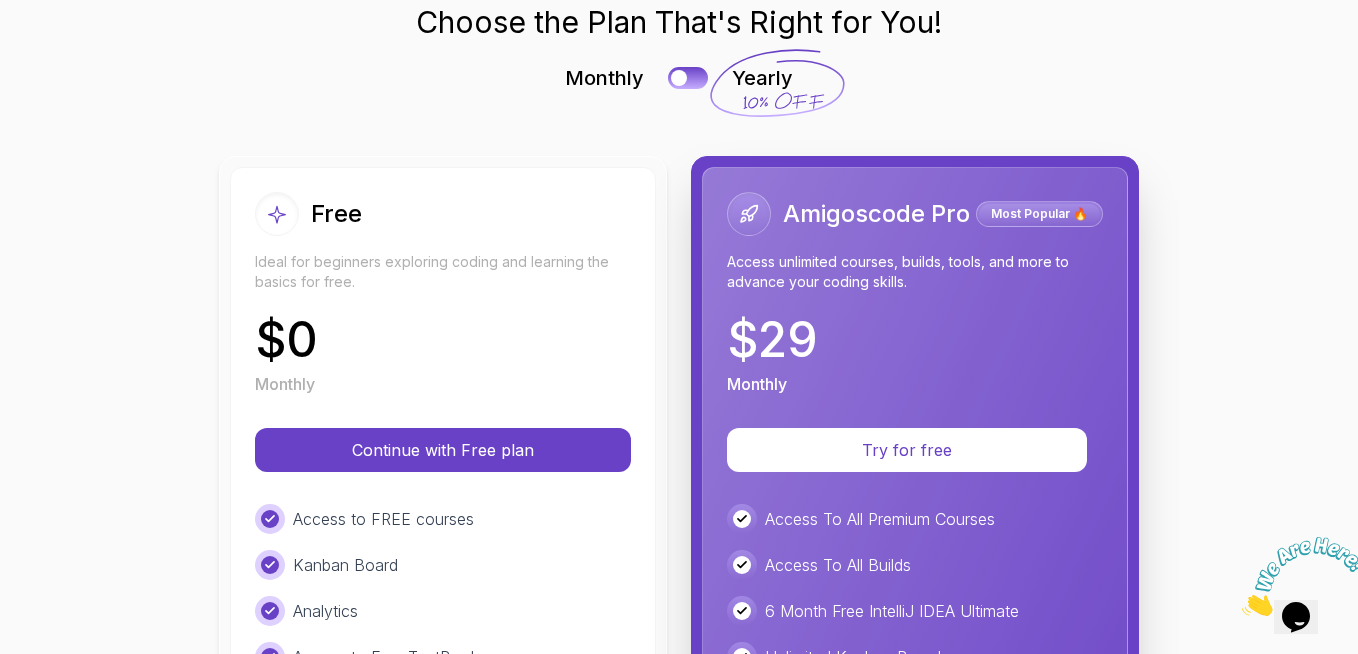 click on "$ 0 Monthly" at bounding box center (443, 356) 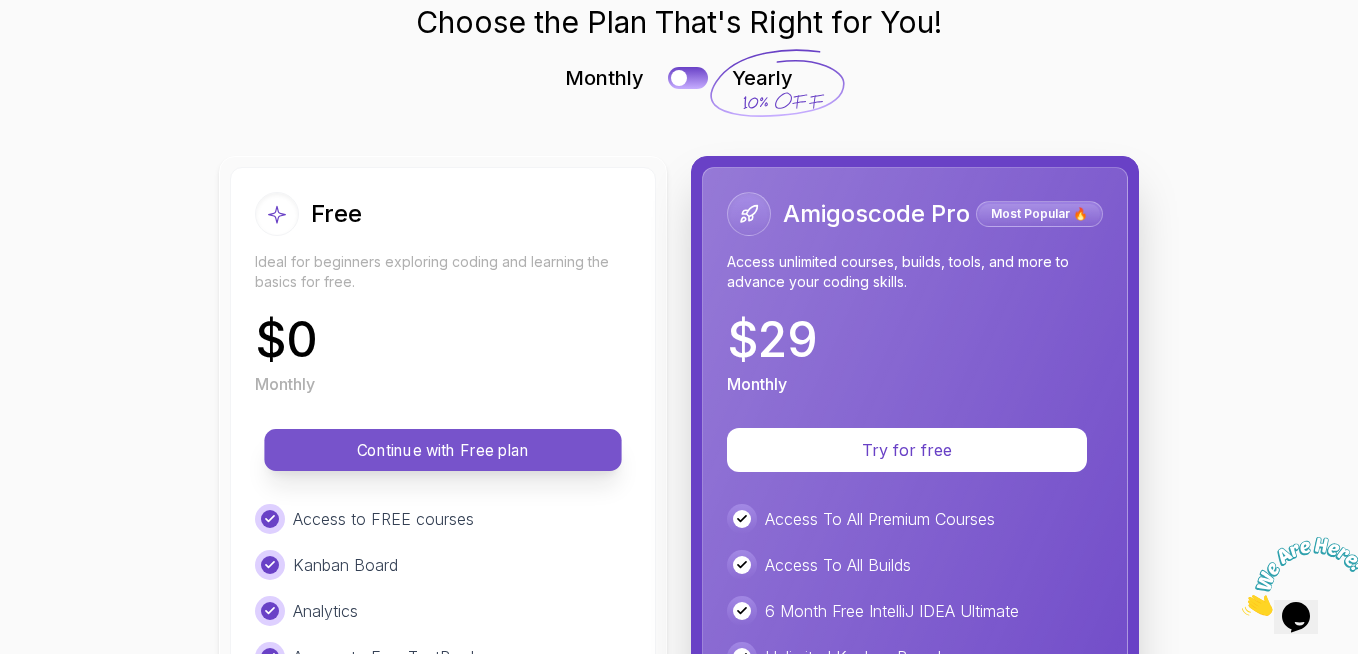 click on "Continue with Free plan" at bounding box center [443, 450] 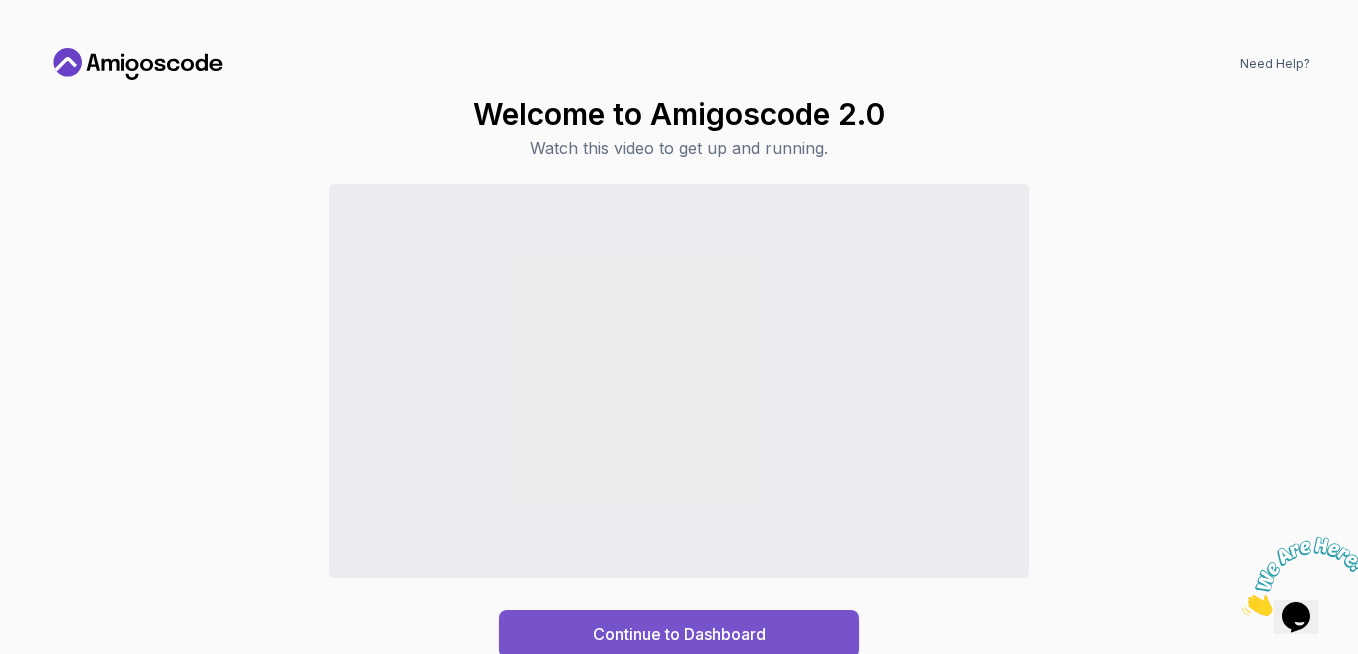 click on "Continue to Dashboard" at bounding box center (679, 634) 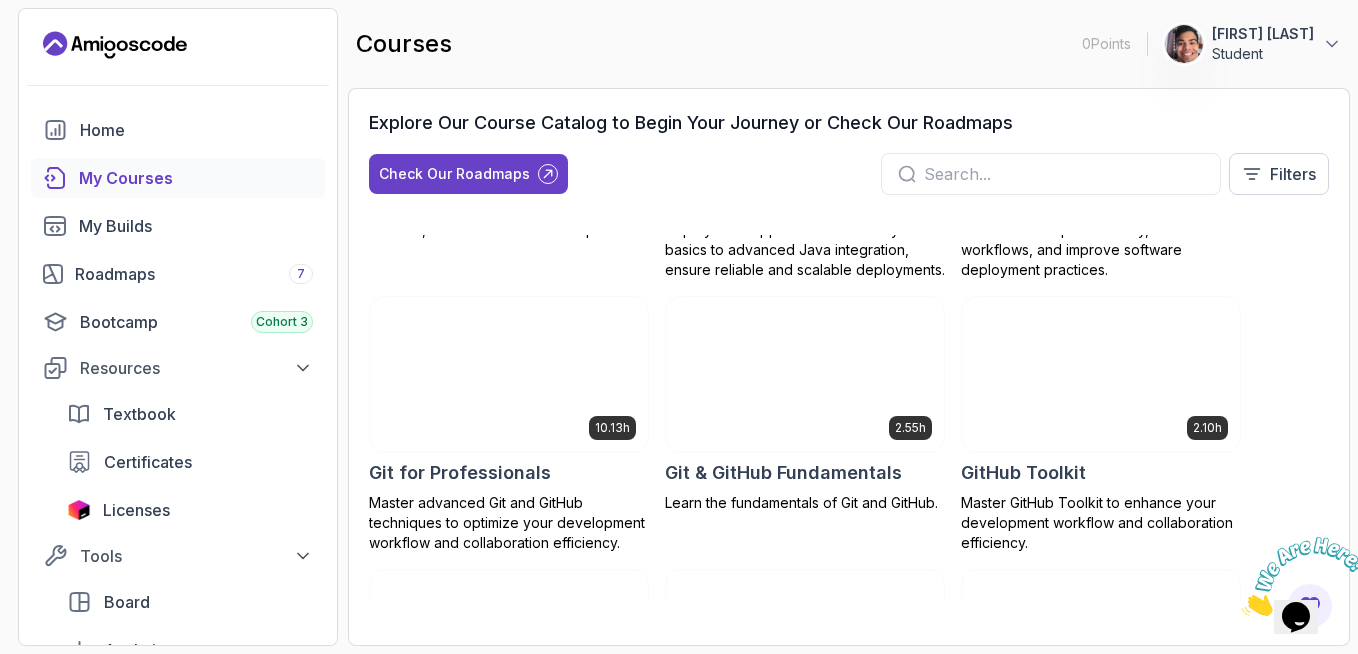 scroll, scrollTop: 1100, scrollLeft: 0, axis: vertical 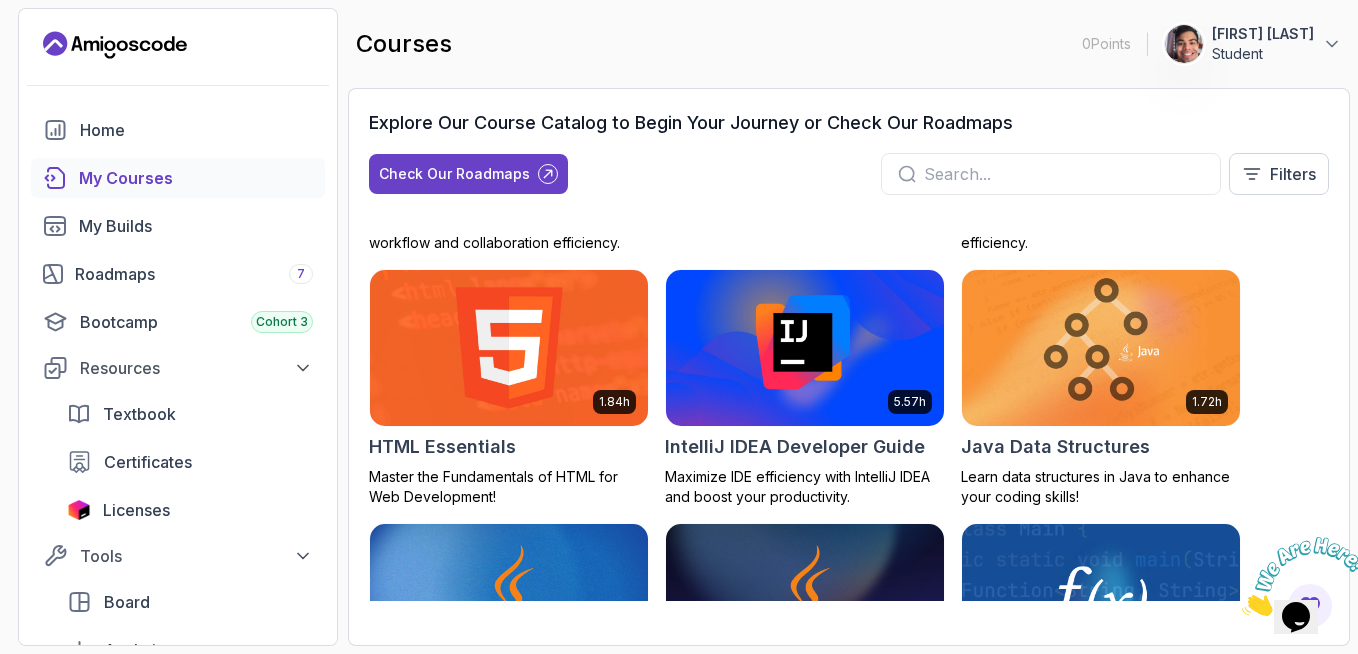 click at bounding box center (1064, 174) 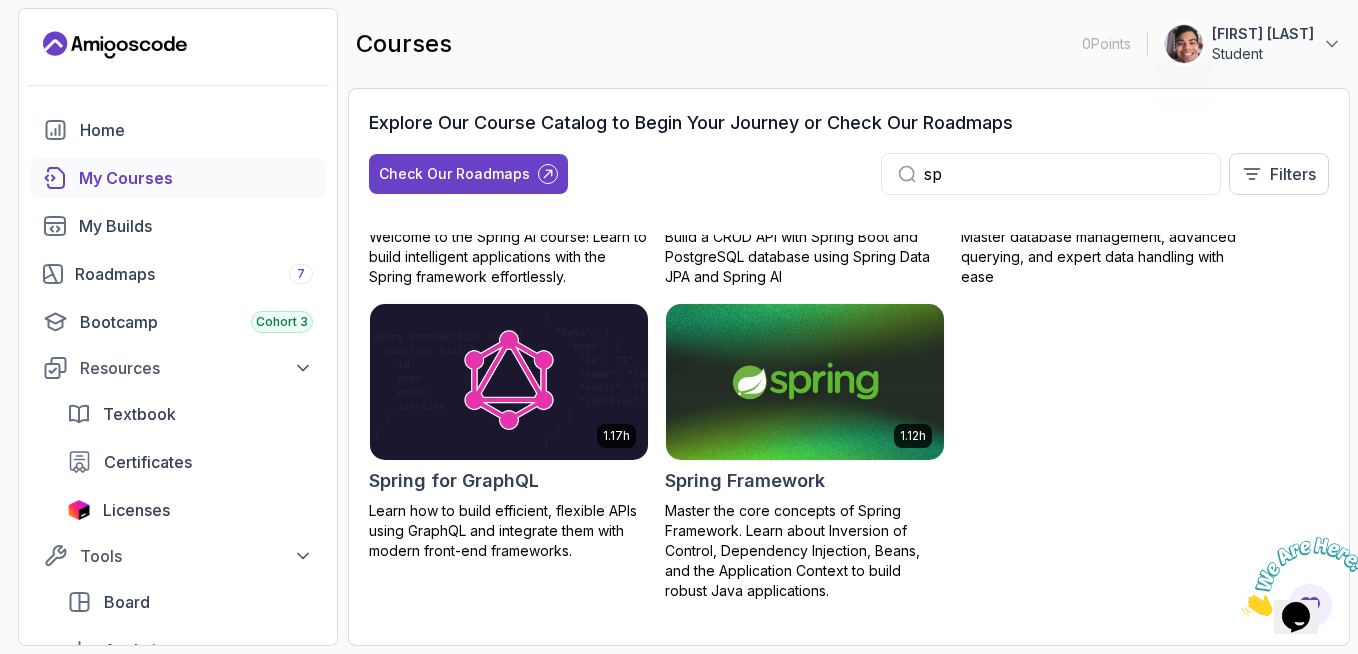 scroll, scrollTop: 499, scrollLeft: 0, axis: vertical 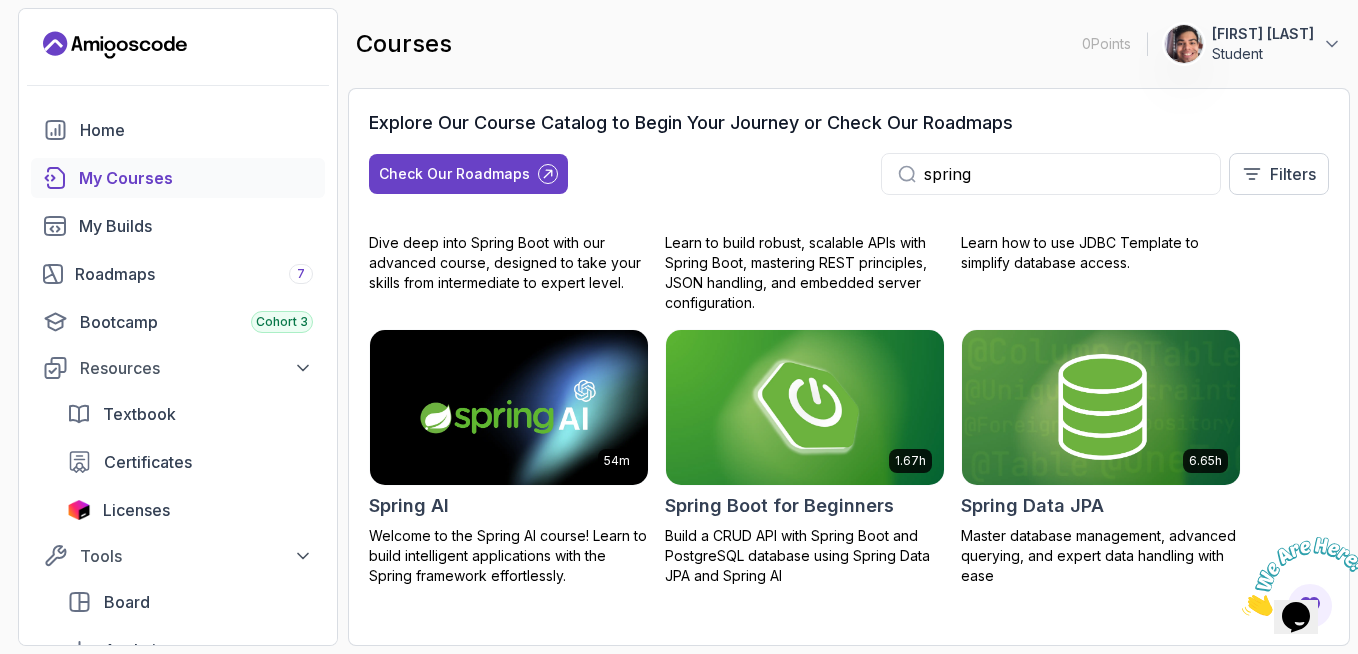 type on "spring" 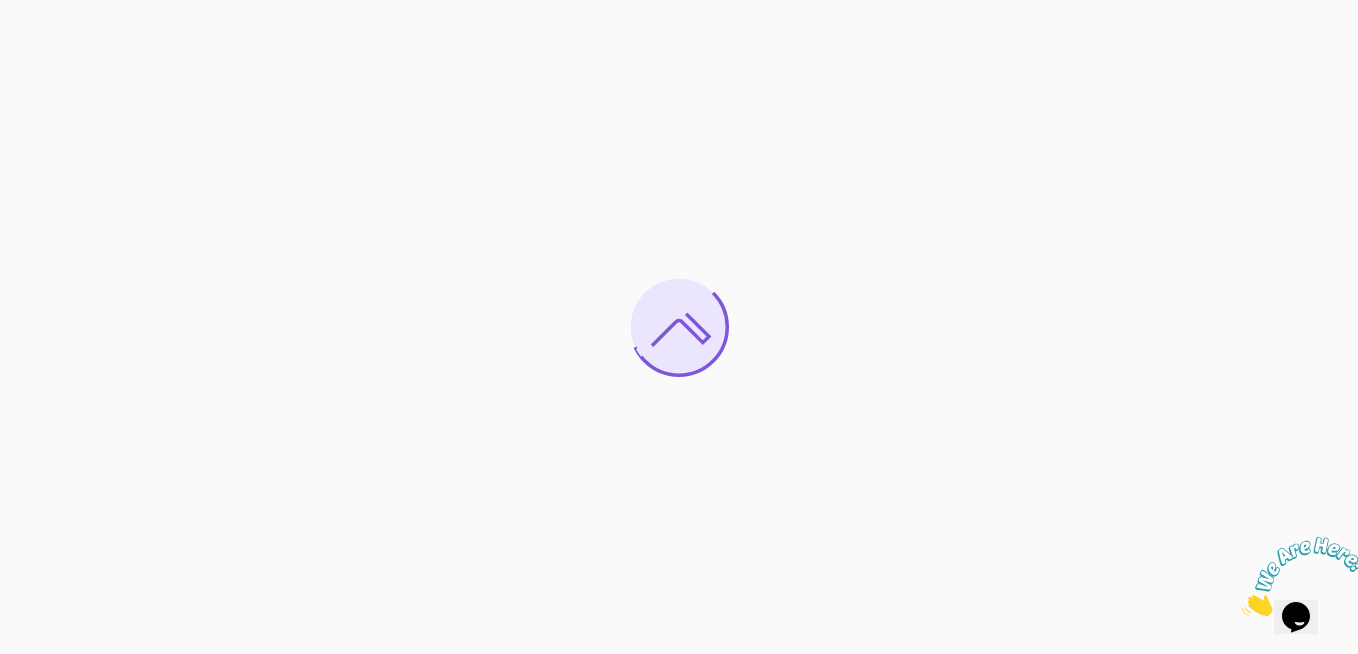 click at bounding box center [1242, 610] 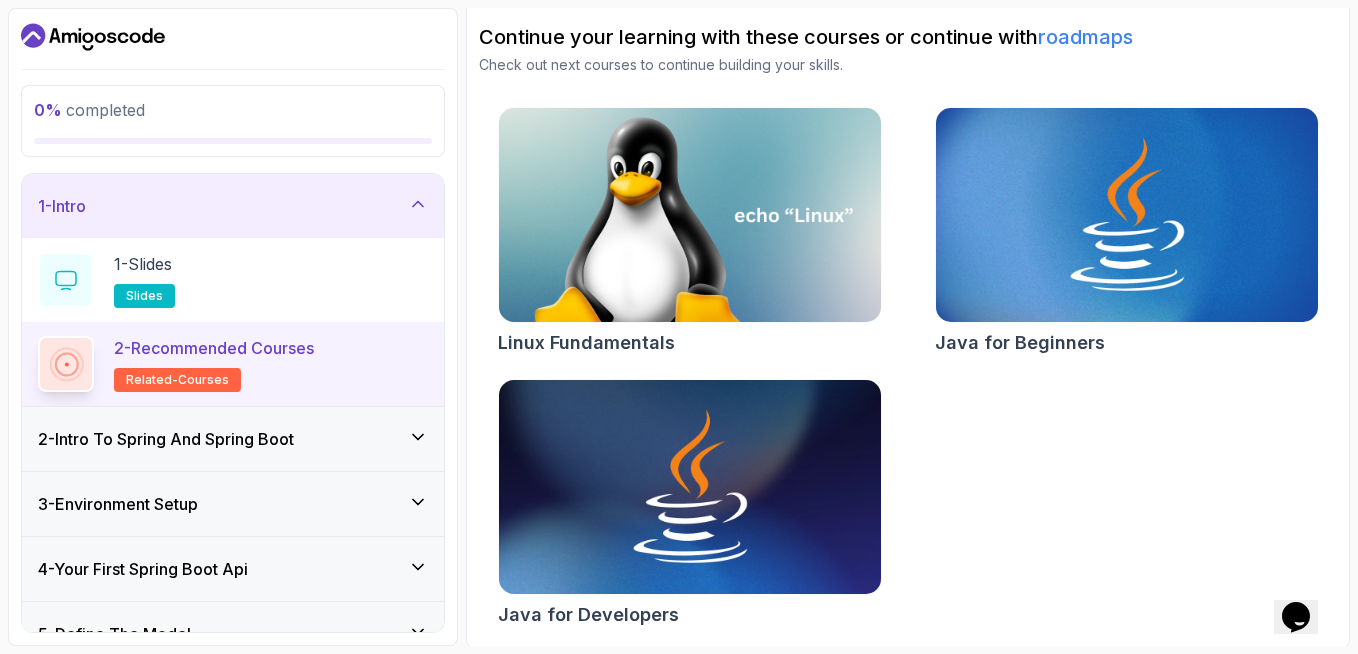 scroll, scrollTop: 202, scrollLeft: 0, axis: vertical 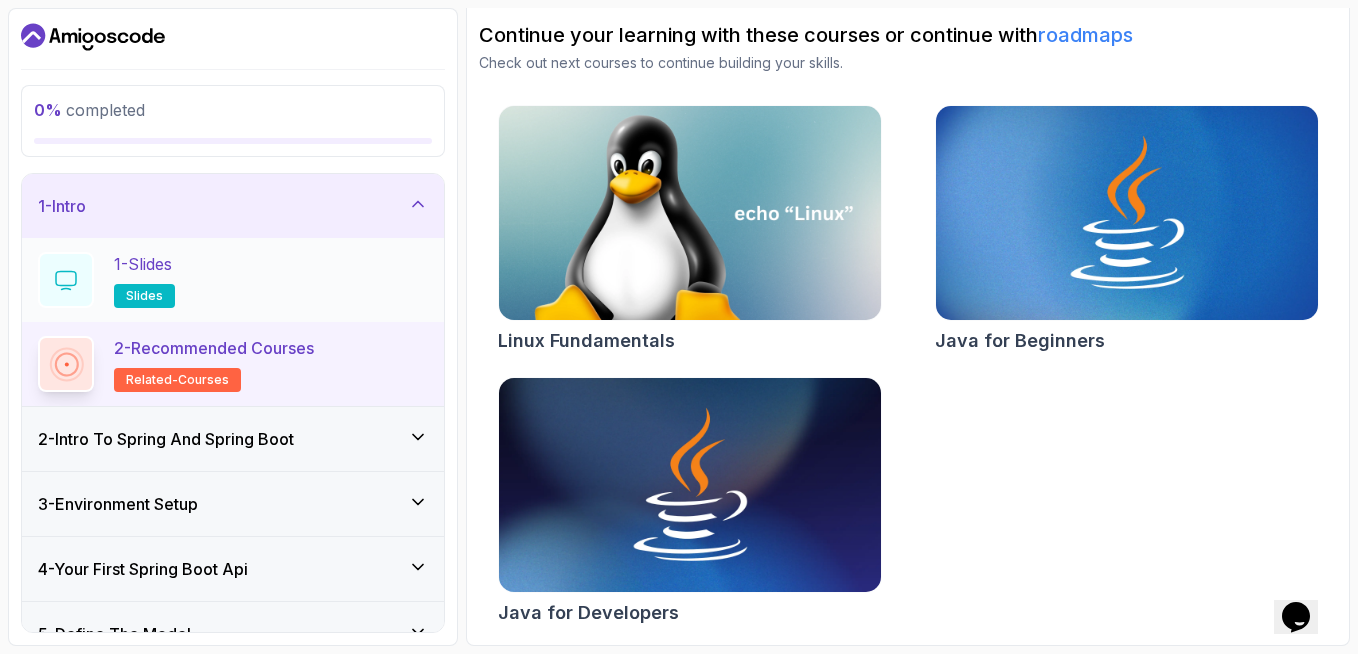 click on "slides" at bounding box center (144, 296) 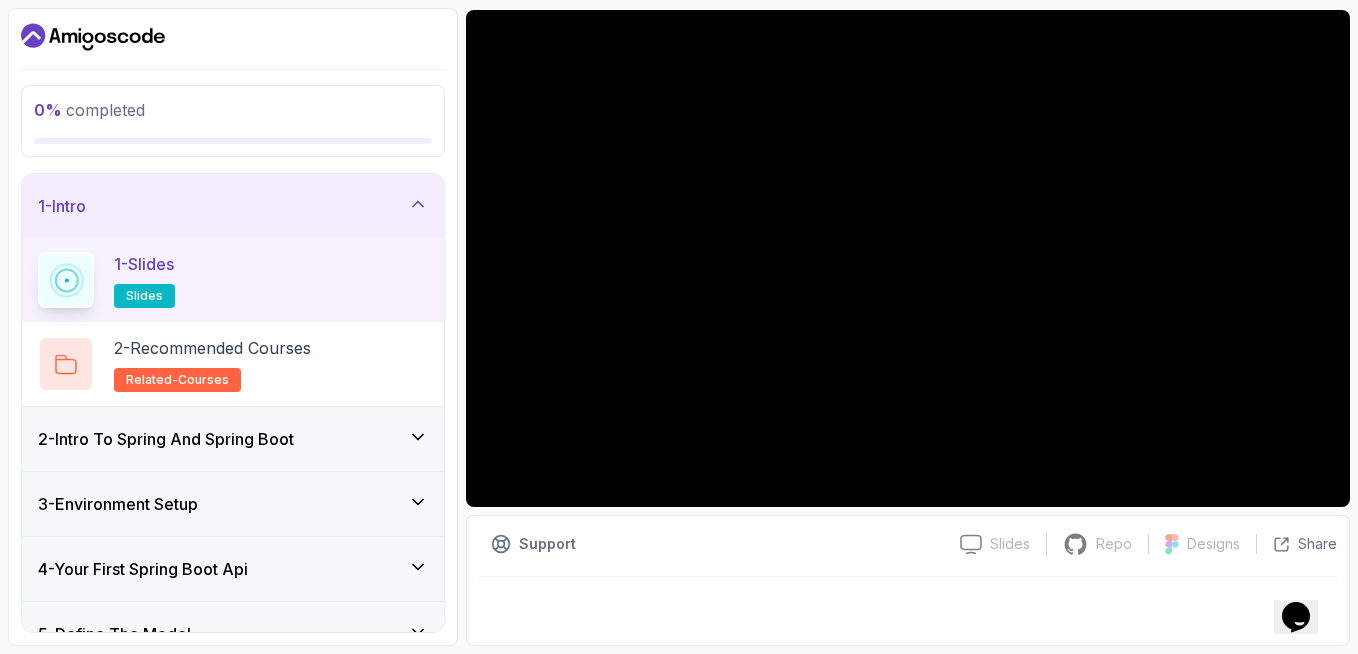 scroll, scrollTop: 168, scrollLeft: 0, axis: vertical 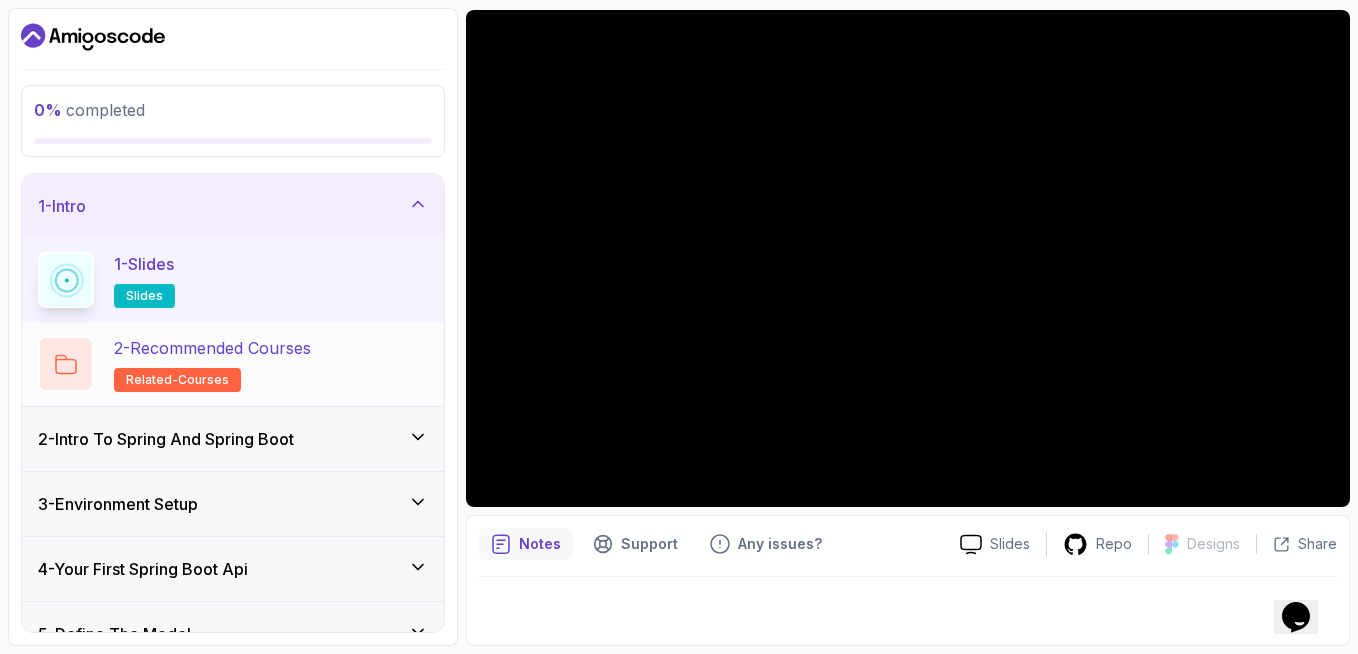 click on "2  -  Recommended Courses" at bounding box center (212, 348) 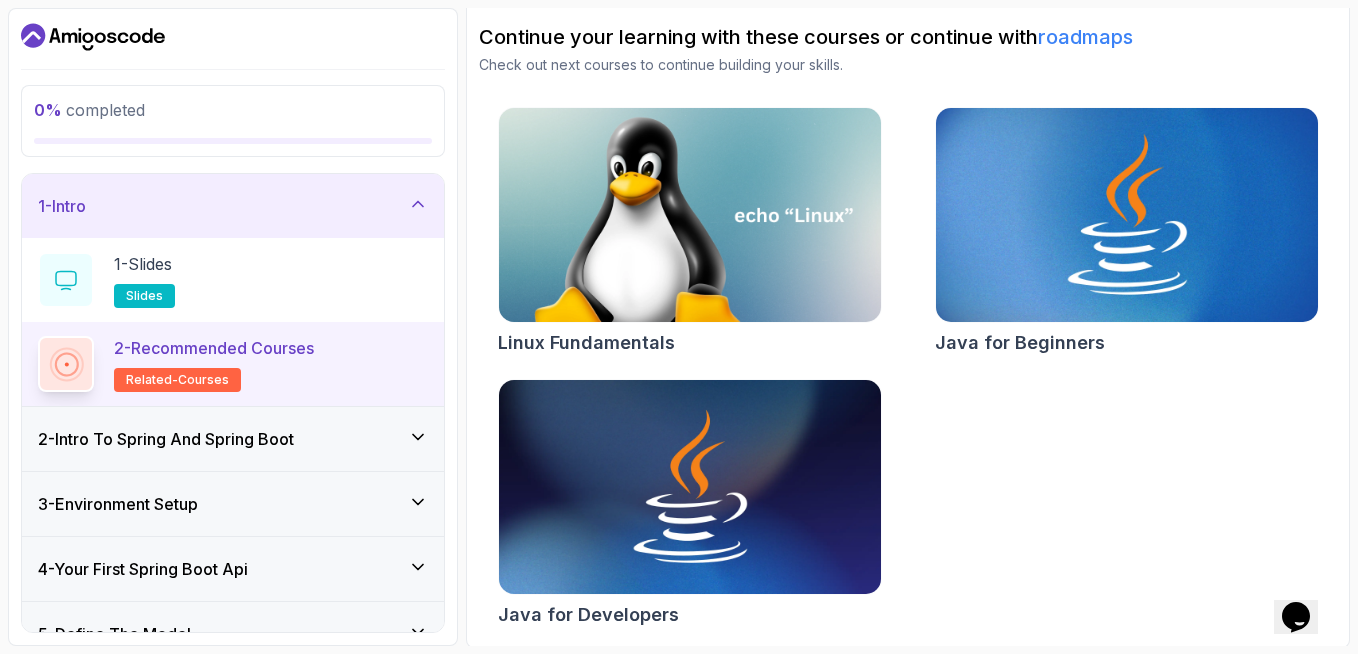 scroll, scrollTop: 202, scrollLeft: 0, axis: vertical 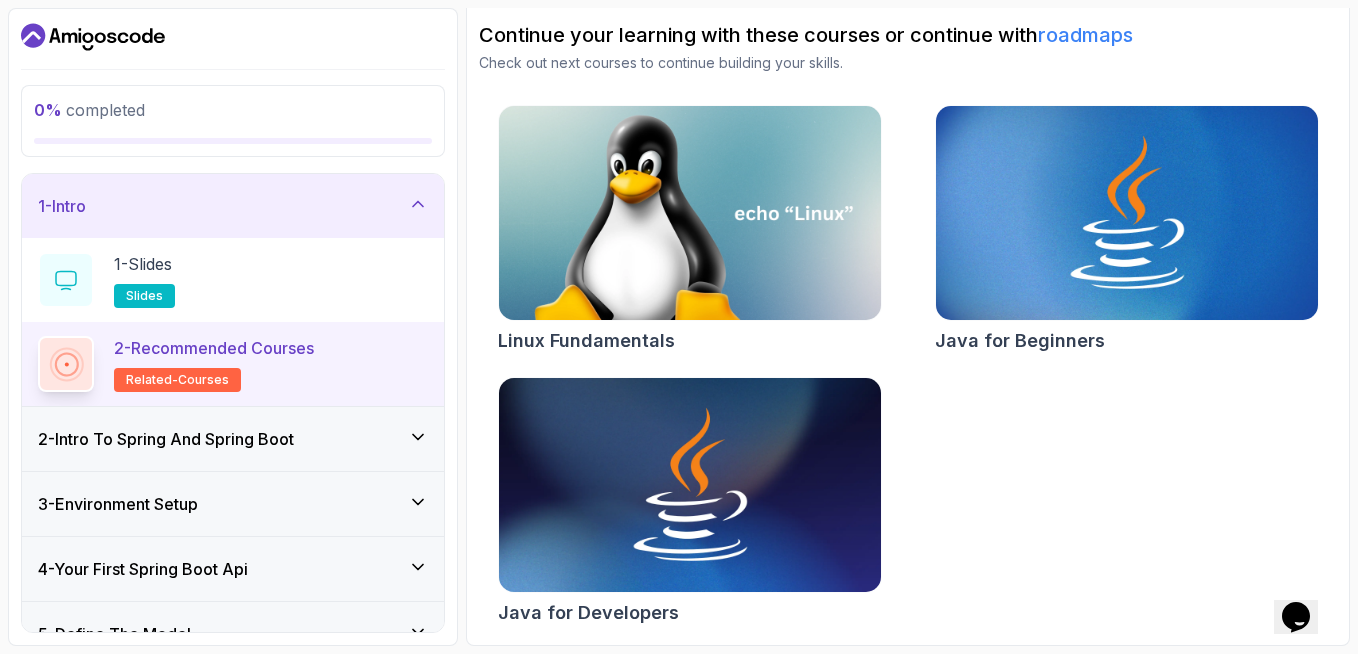 click on "2  -  Intro To Spring And Spring Boot" at bounding box center (166, 439) 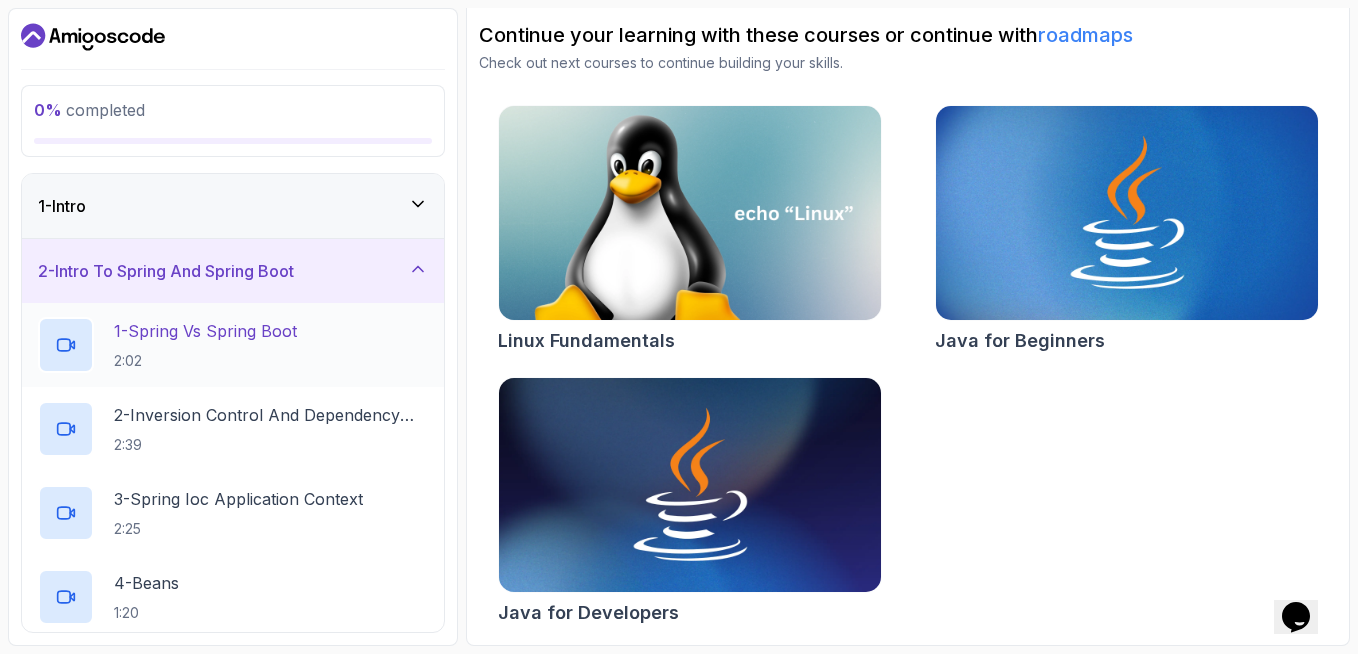 click on "1  -  Spring Vs Spring Boot" at bounding box center (205, 331) 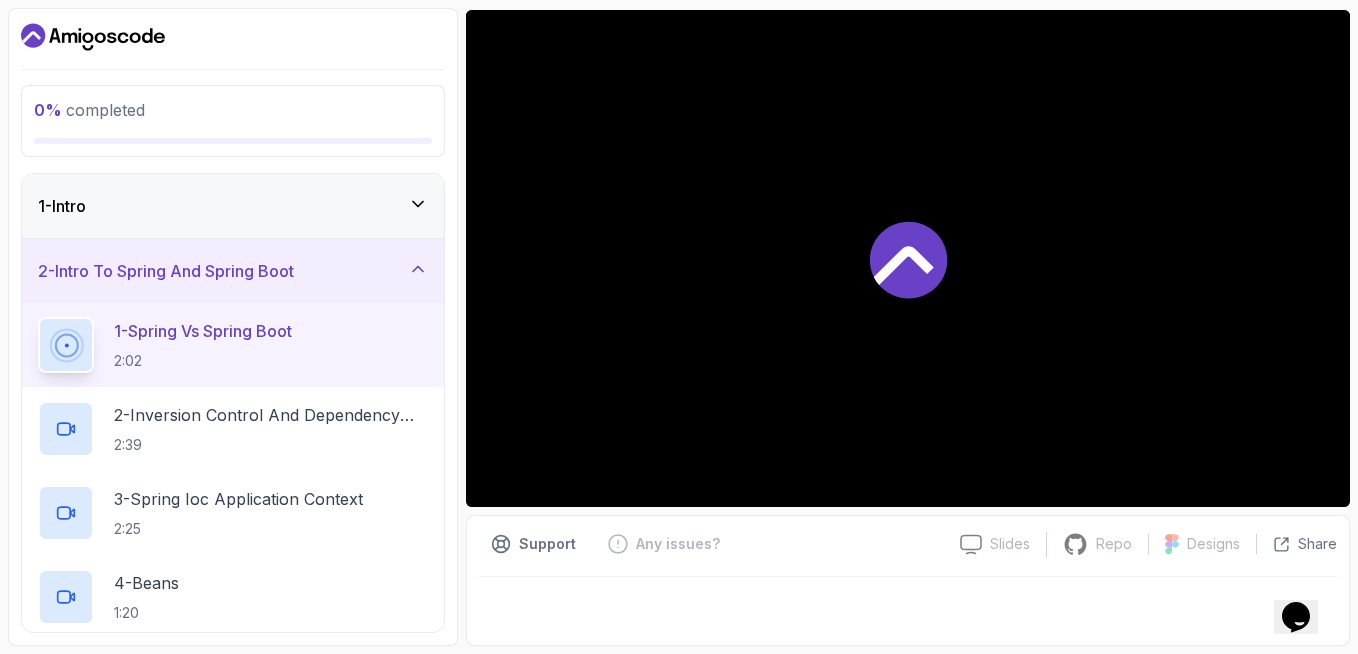 scroll, scrollTop: 168, scrollLeft: 0, axis: vertical 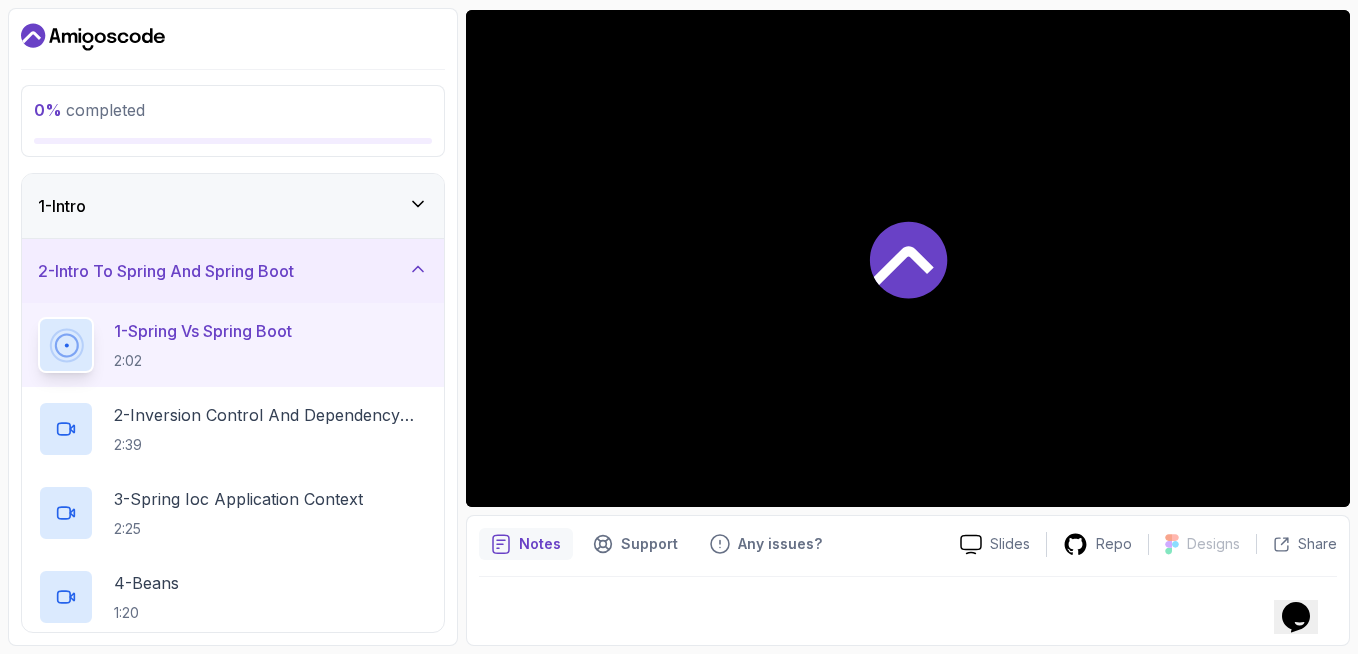 click 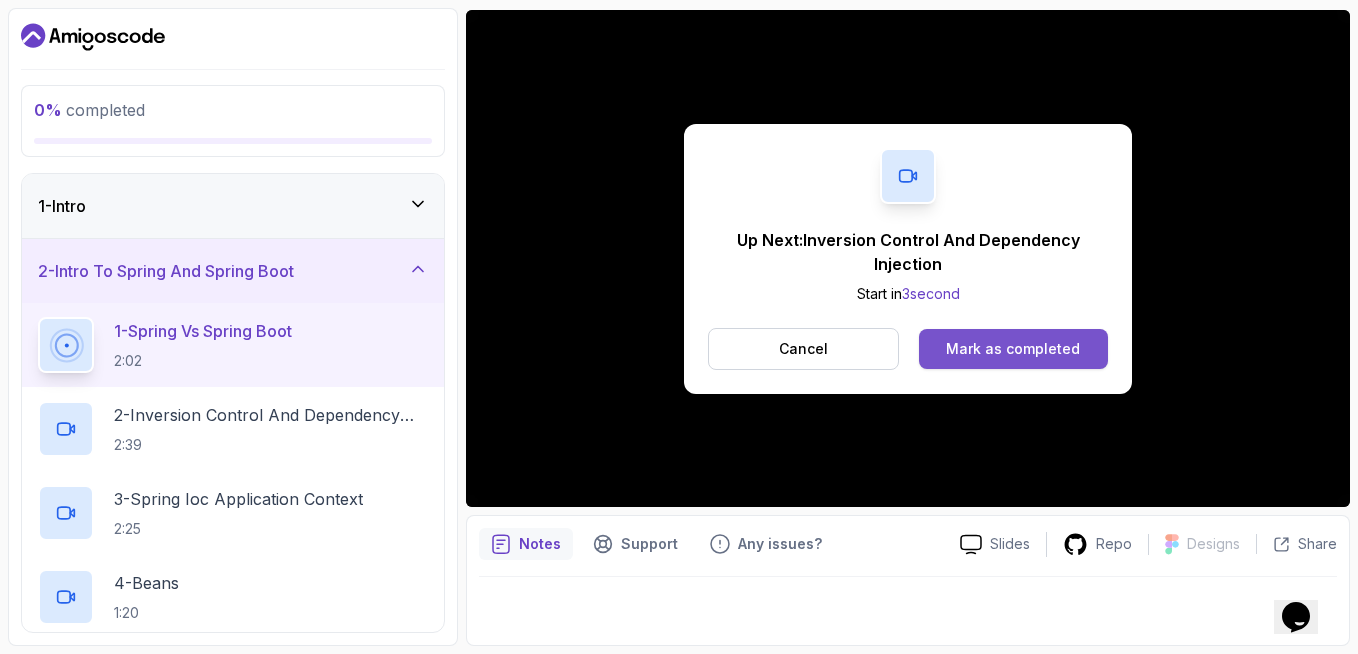 click on "Mark as completed" at bounding box center [1013, 349] 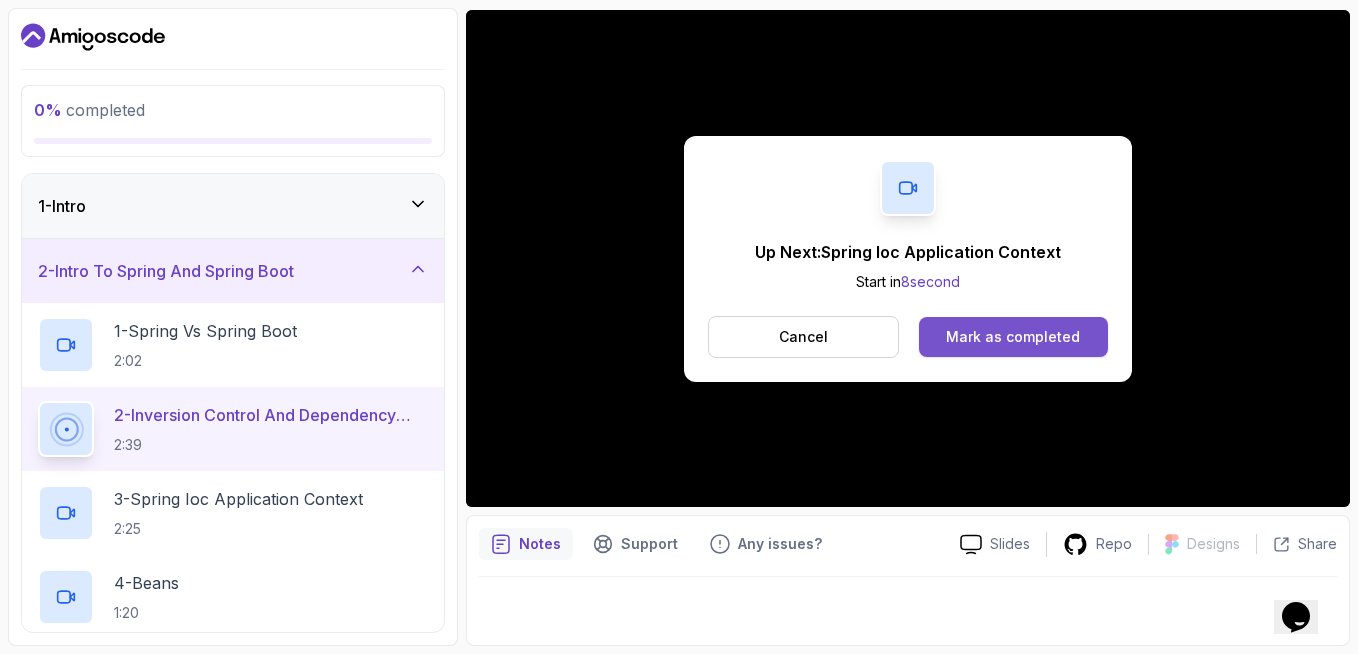 click on "Mark as completed" at bounding box center (1013, 337) 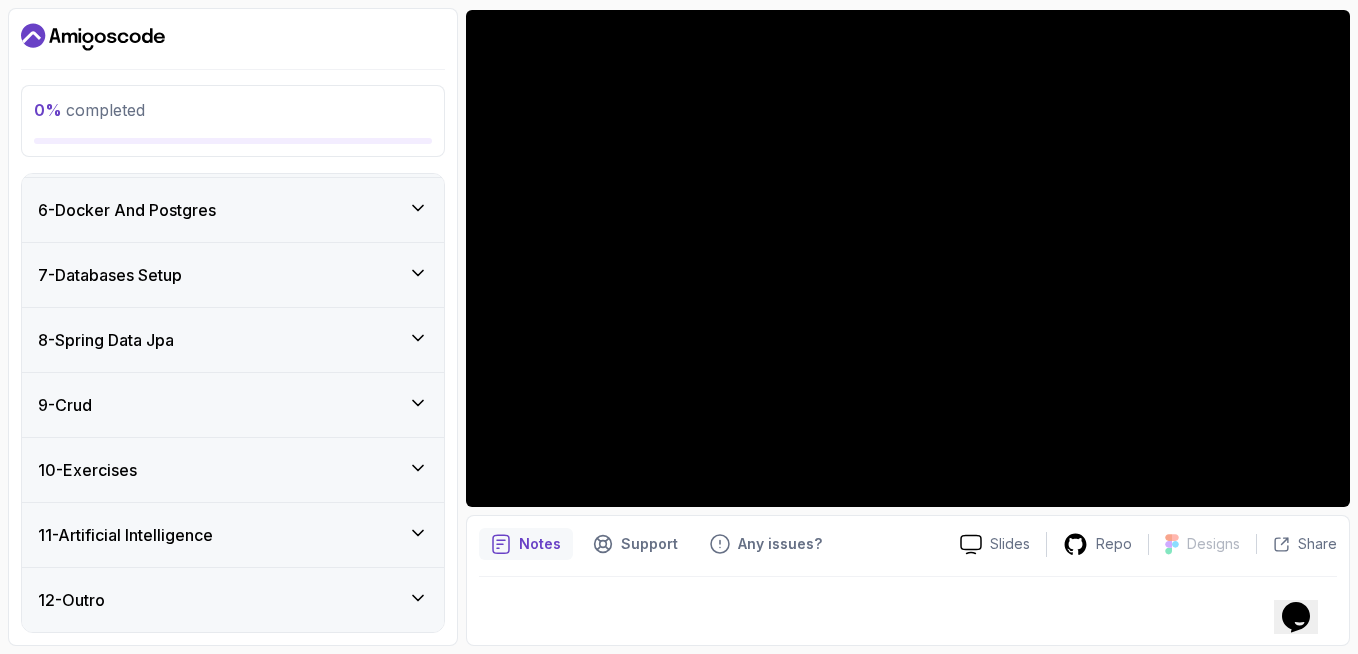 scroll, scrollTop: 257, scrollLeft: 0, axis: vertical 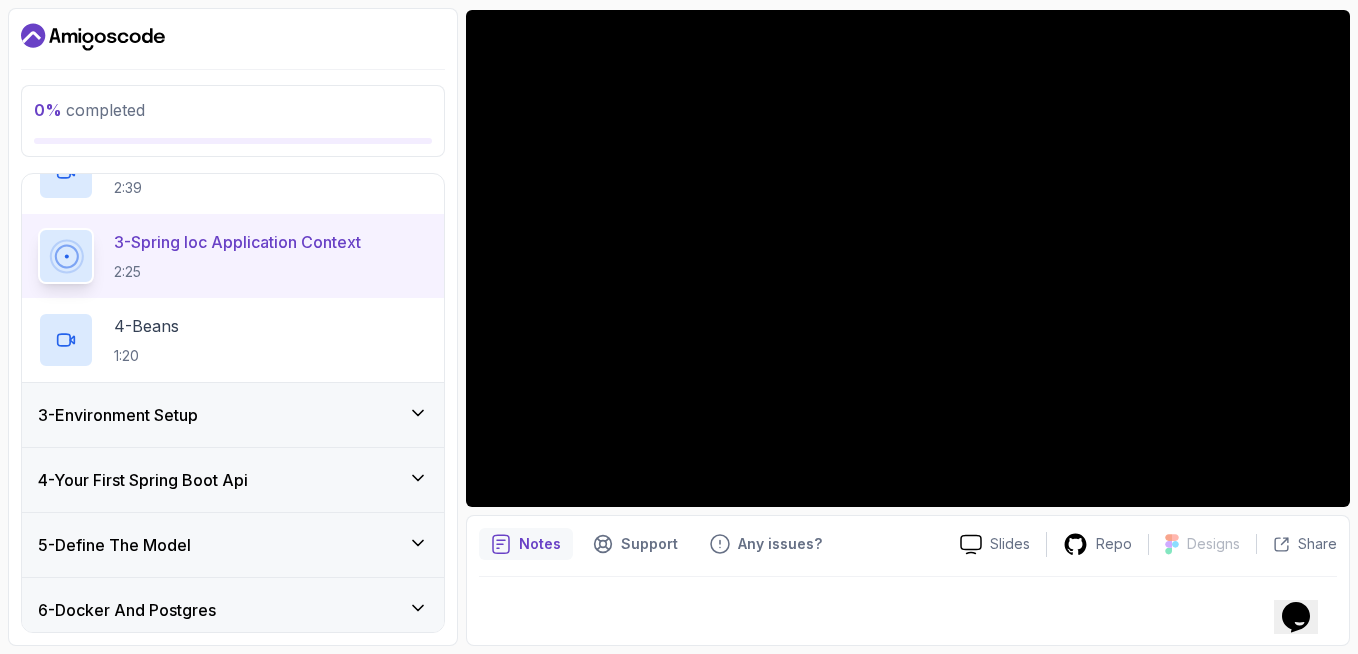 click on "Slides Repo Designs Design not available Share Notes Support Any issues? Slides Repo Designs Design not available Share" at bounding box center (908, 328) 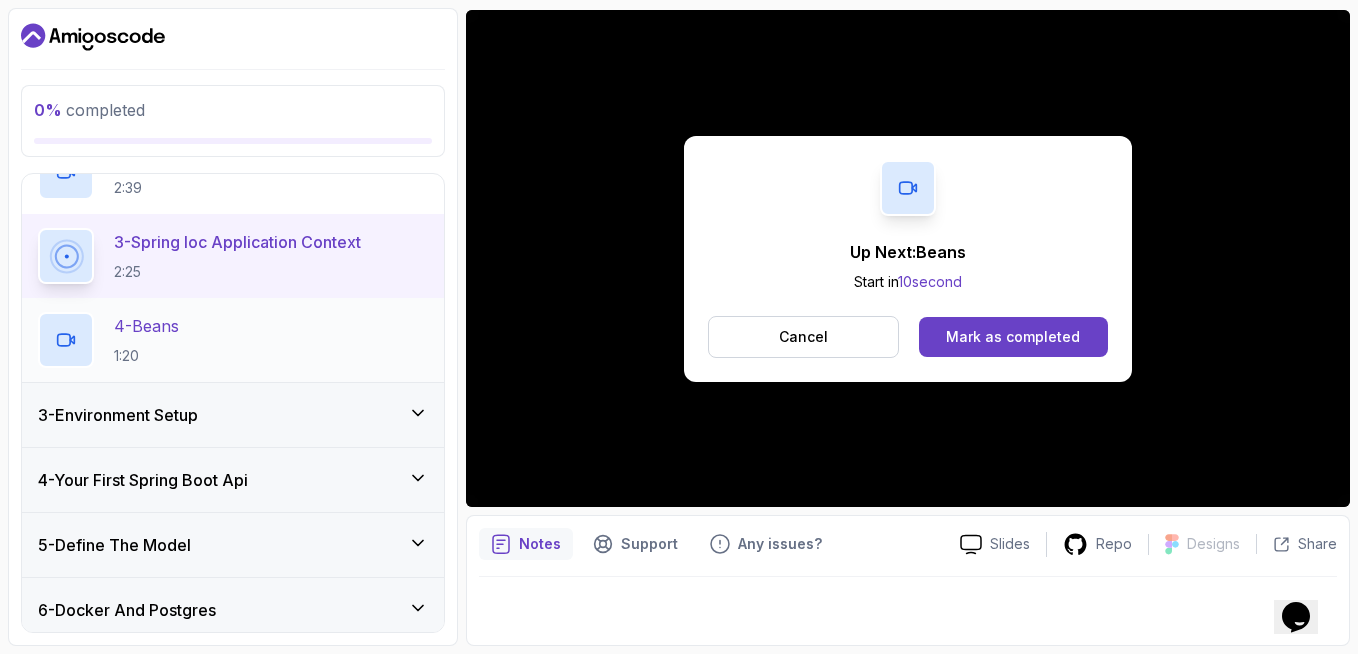 click on "4  -  Beans 1:20" at bounding box center (233, 340) 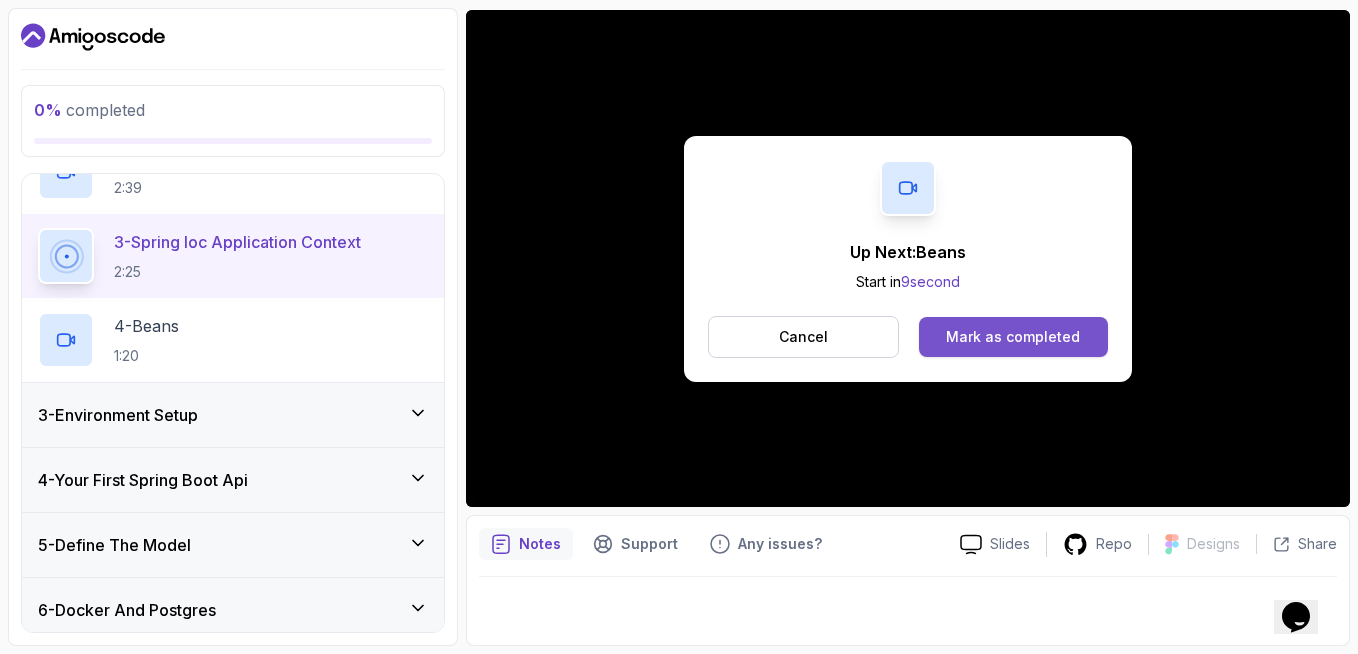 click on "Mark as completed" at bounding box center (1013, 337) 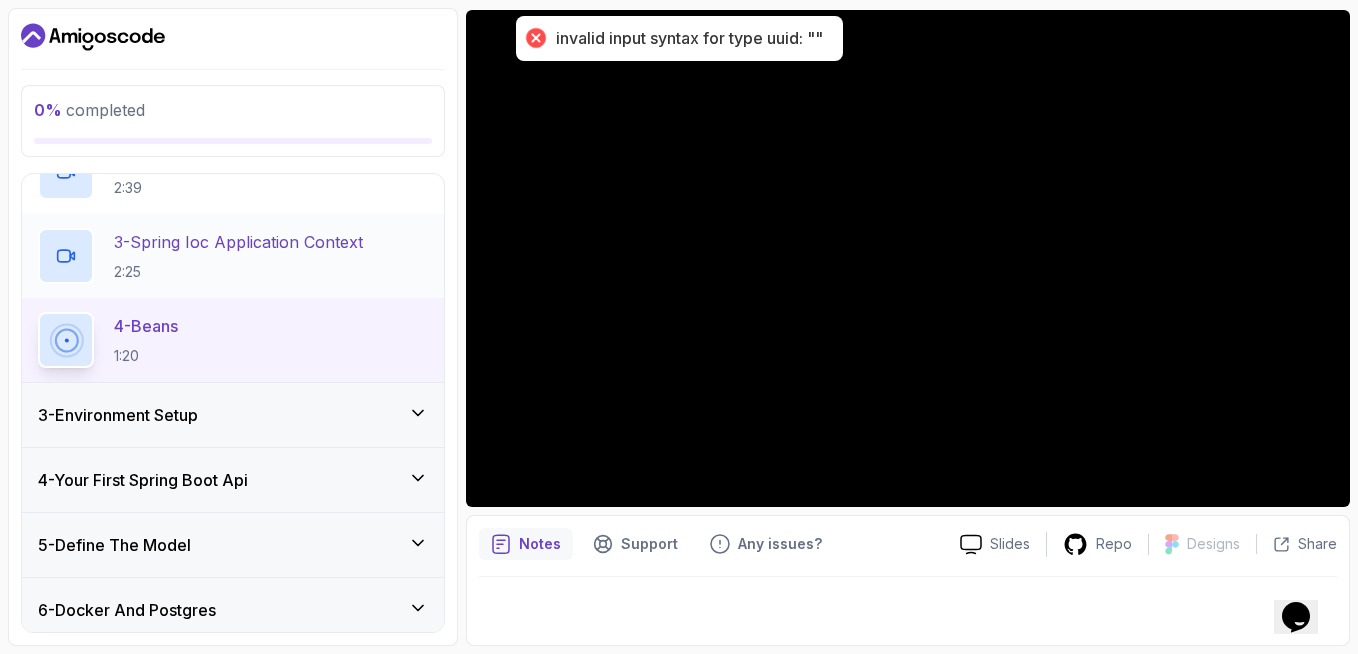 scroll, scrollTop: 57, scrollLeft: 0, axis: vertical 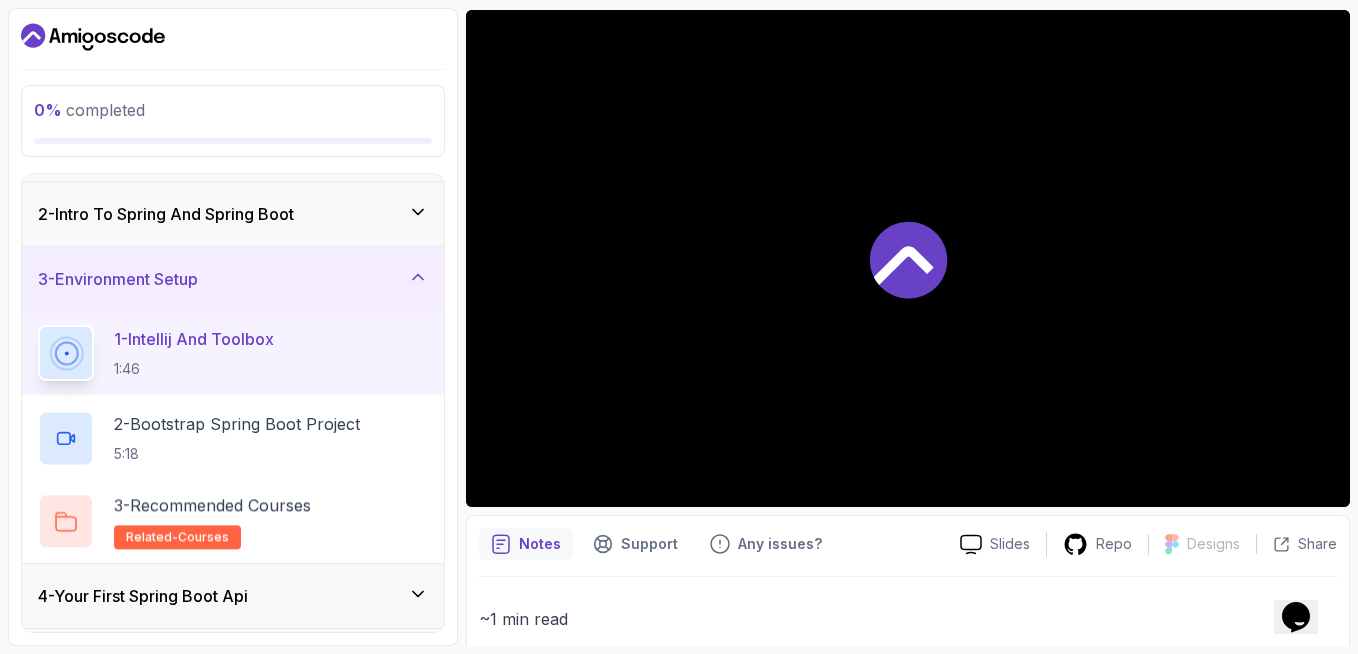 click at bounding box center (908, 258) 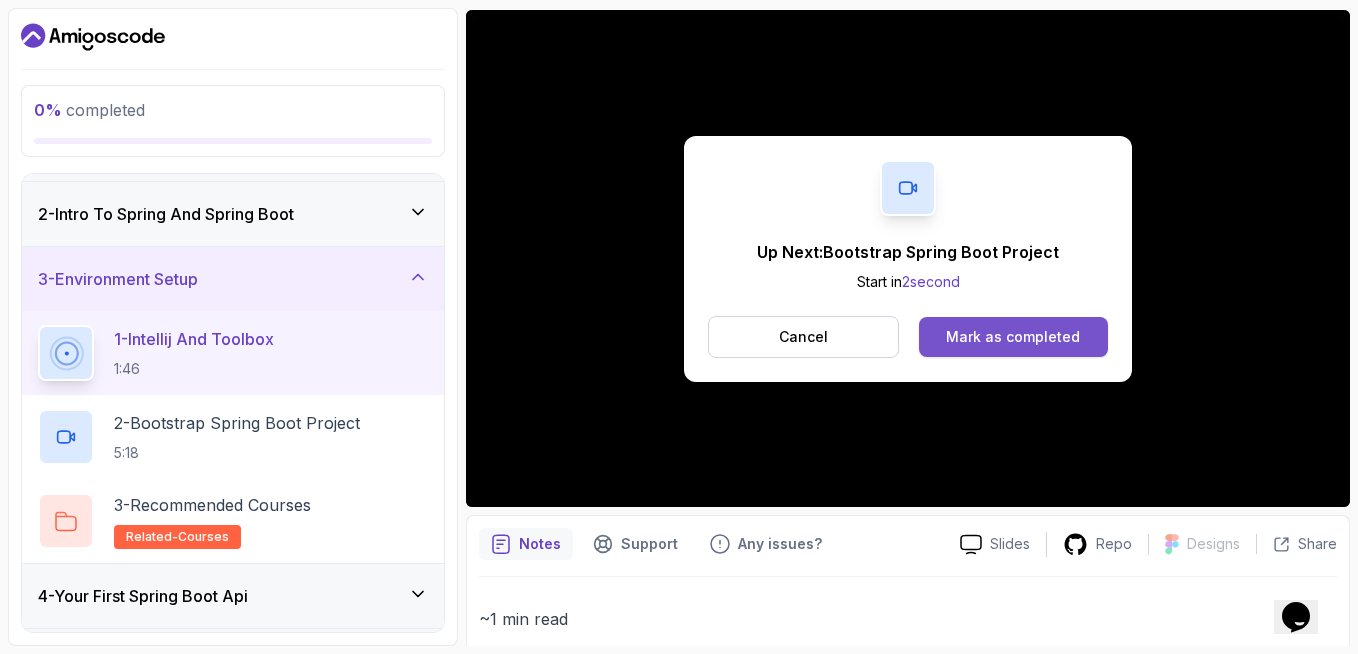 click on "Mark as completed" at bounding box center [1013, 337] 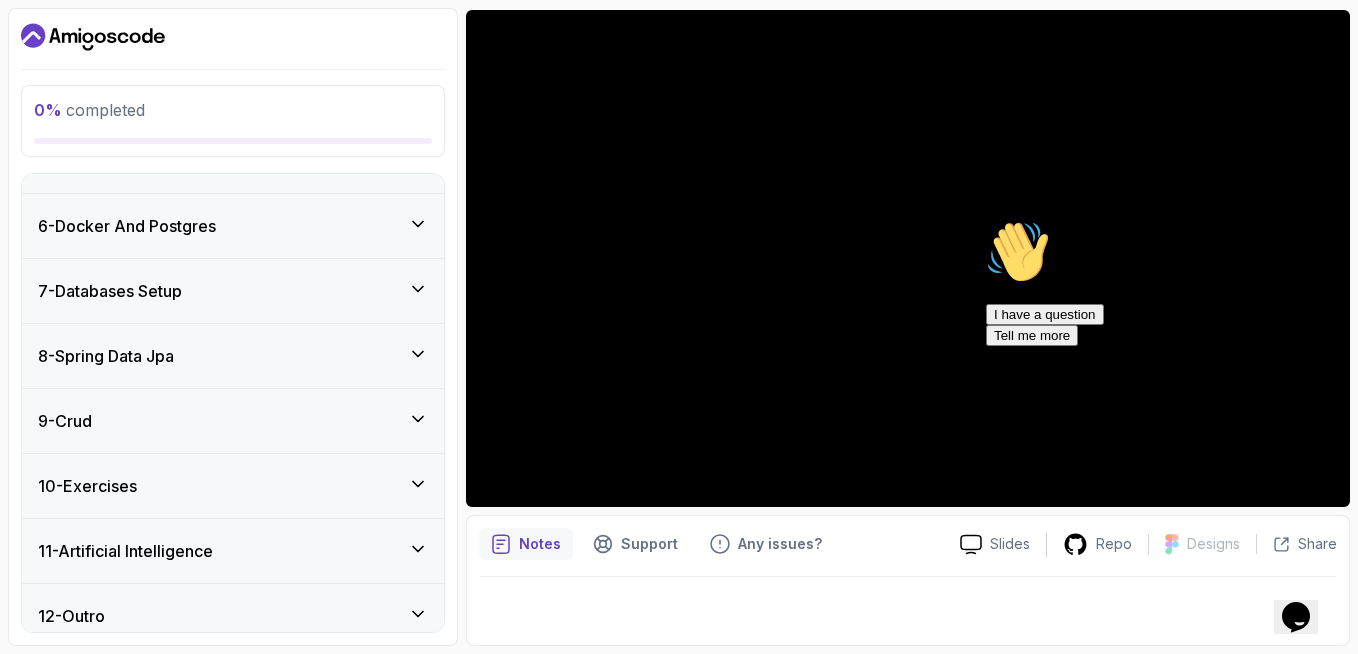 scroll, scrollTop: 573, scrollLeft: 0, axis: vertical 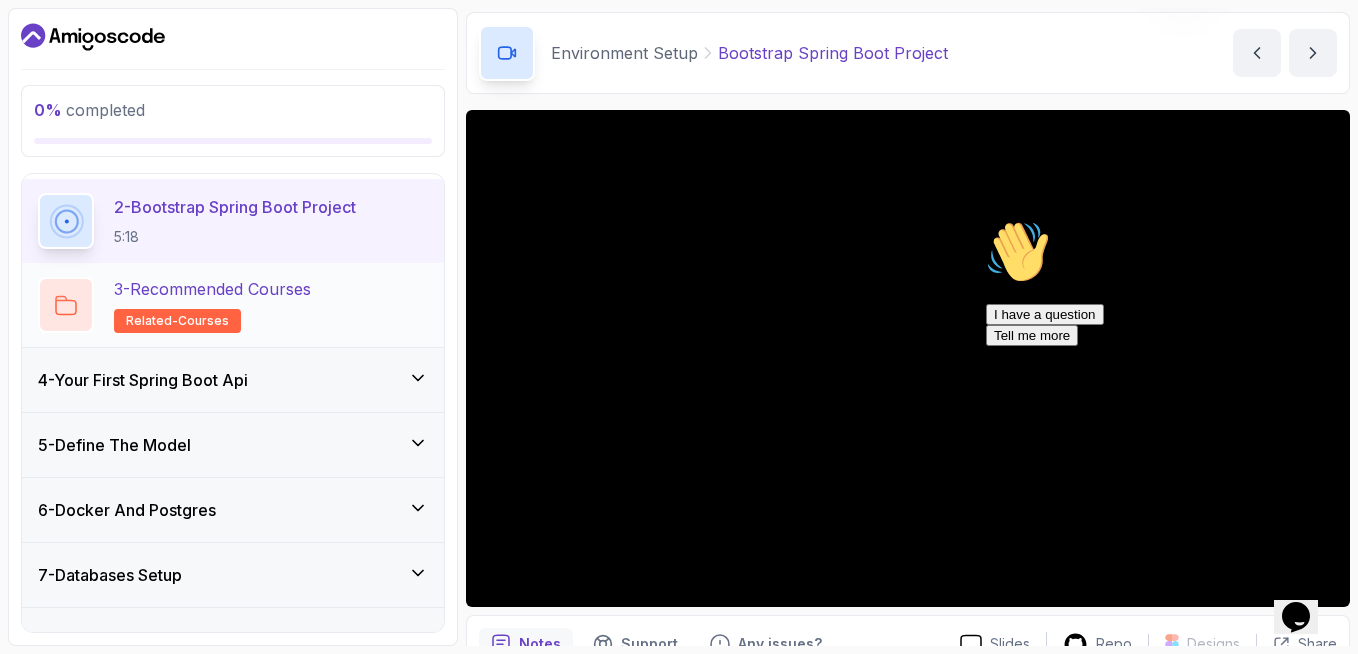 click on "related-courses" at bounding box center (177, 321) 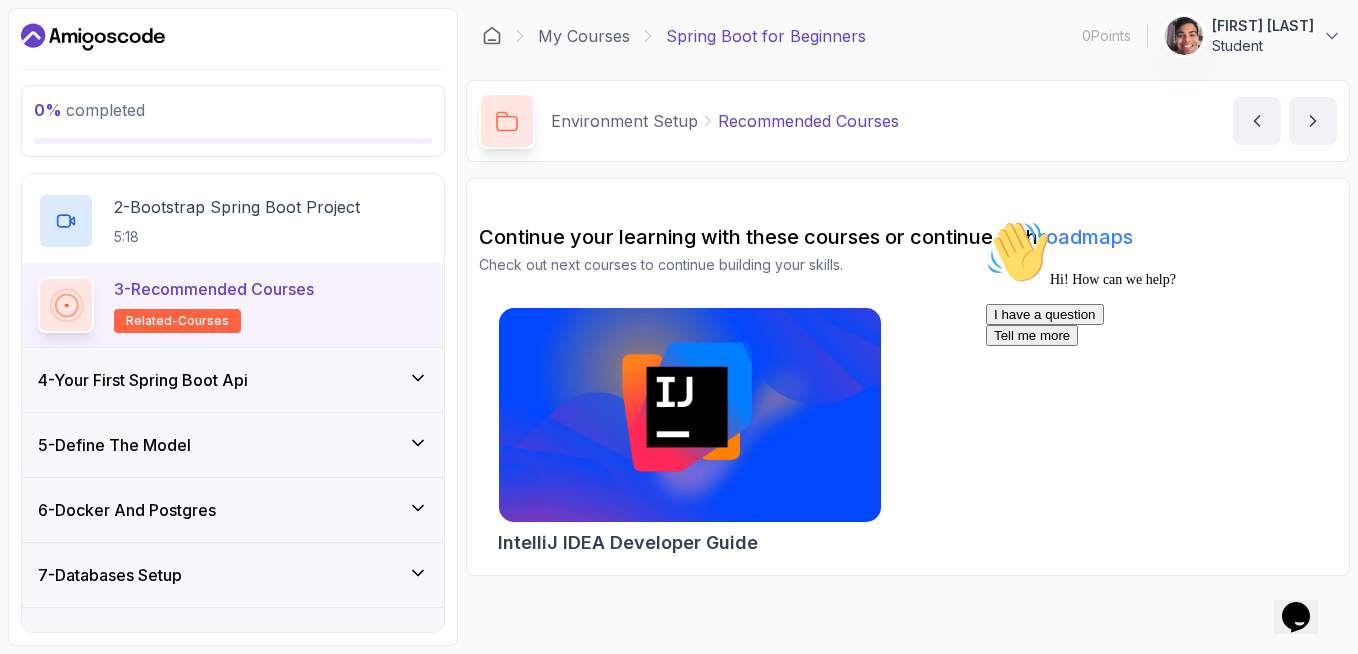 scroll, scrollTop: 0, scrollLeft: 0, axis: both 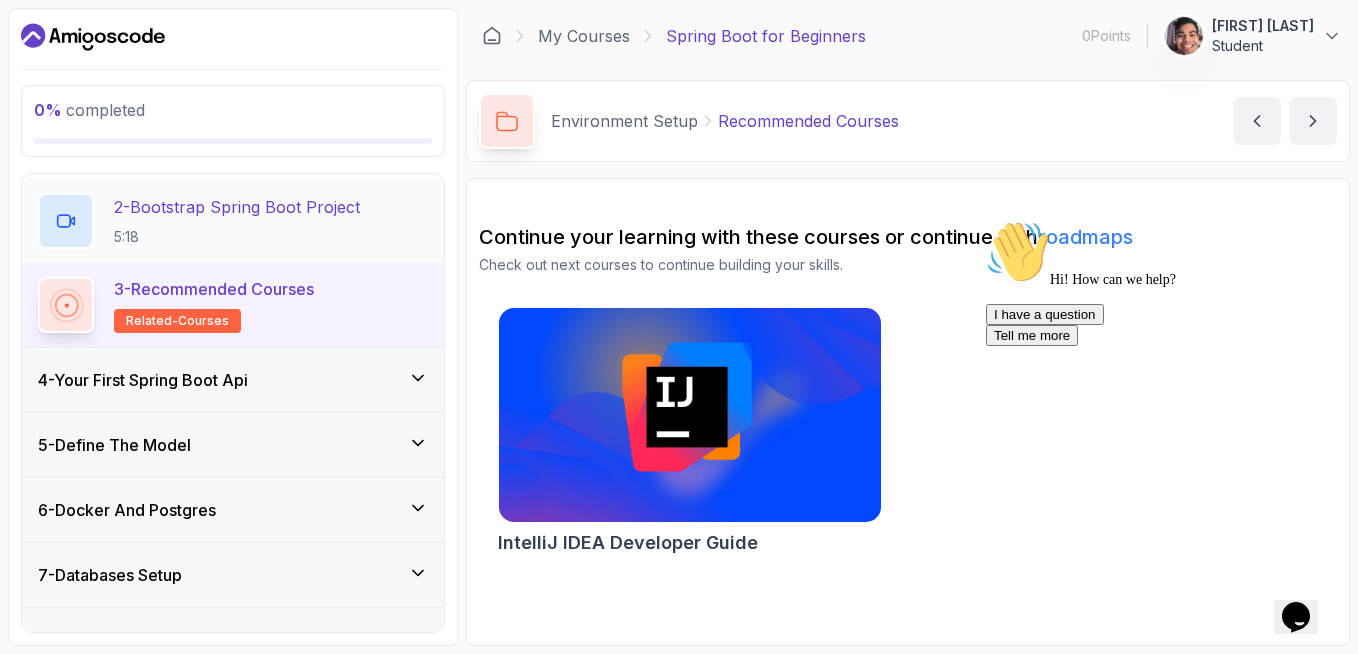 click on "2  -  Bootstrap Spring Boot Project 5:18" at bounding box center [237, 221] 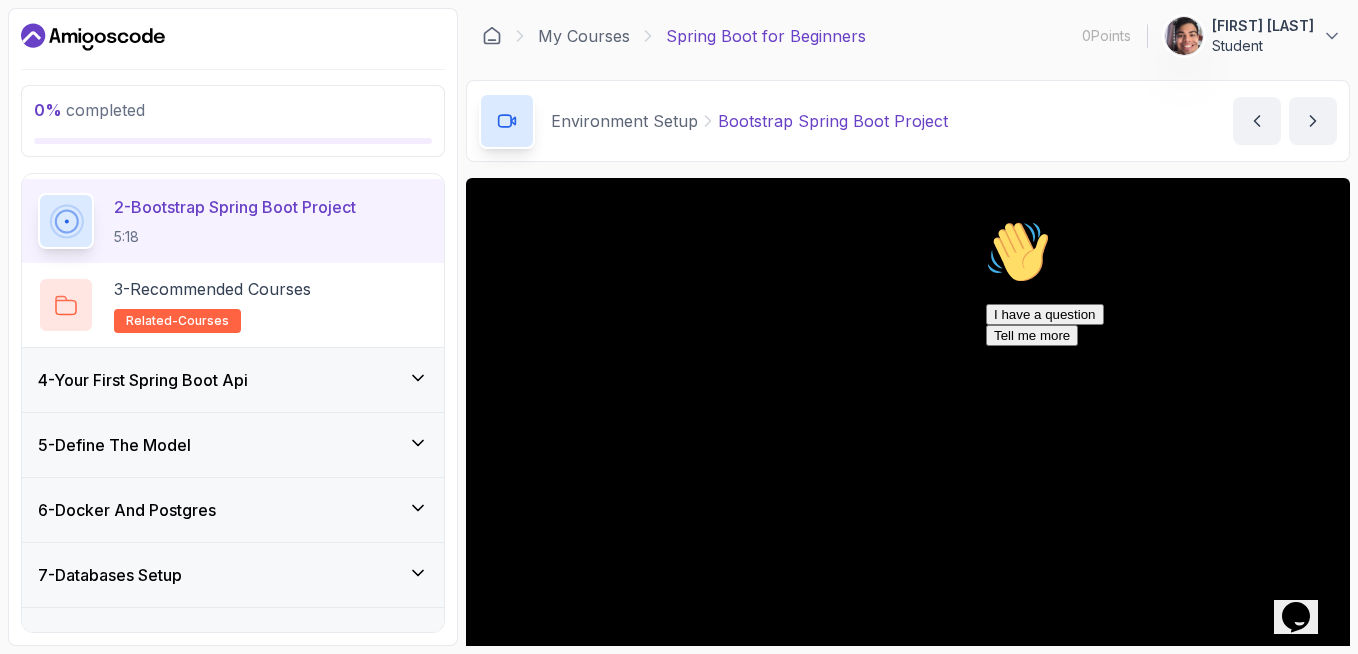 click on "Opens Chat This icon Opens the chat window." at bounding box center [1296, 617] 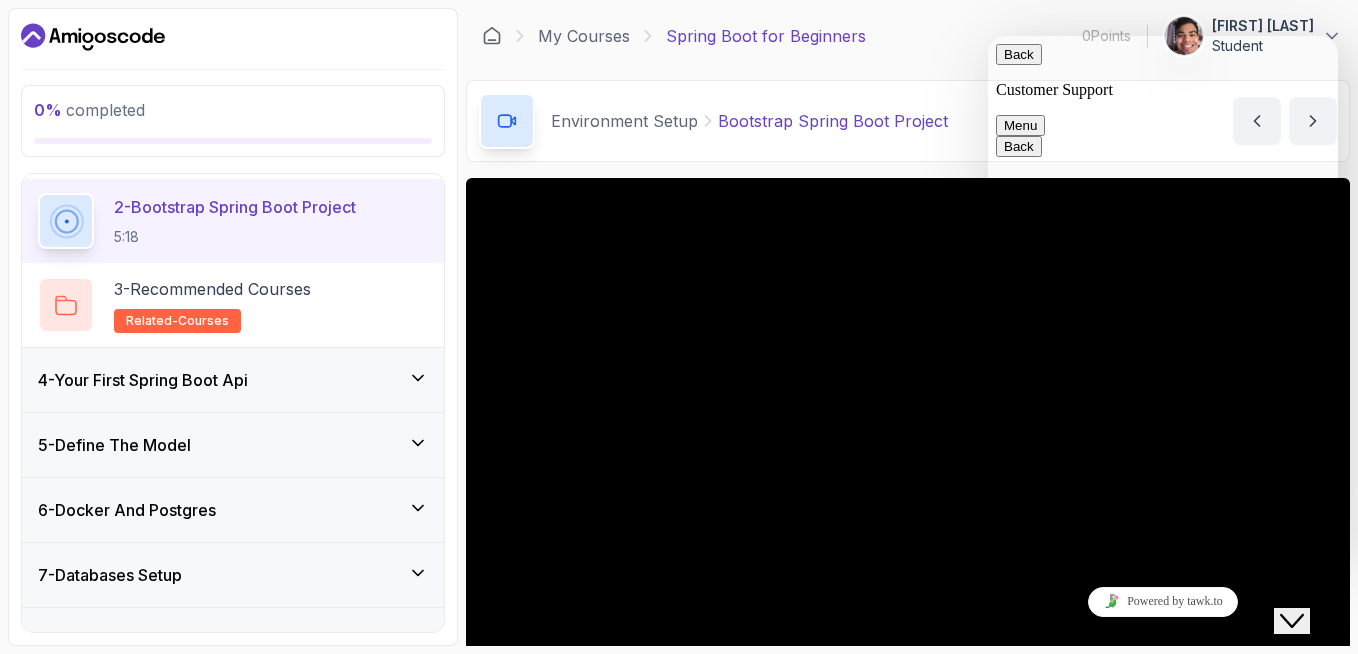 click on "Close Chat This icon closes the chat window." at bounding box center (1292, 621) 